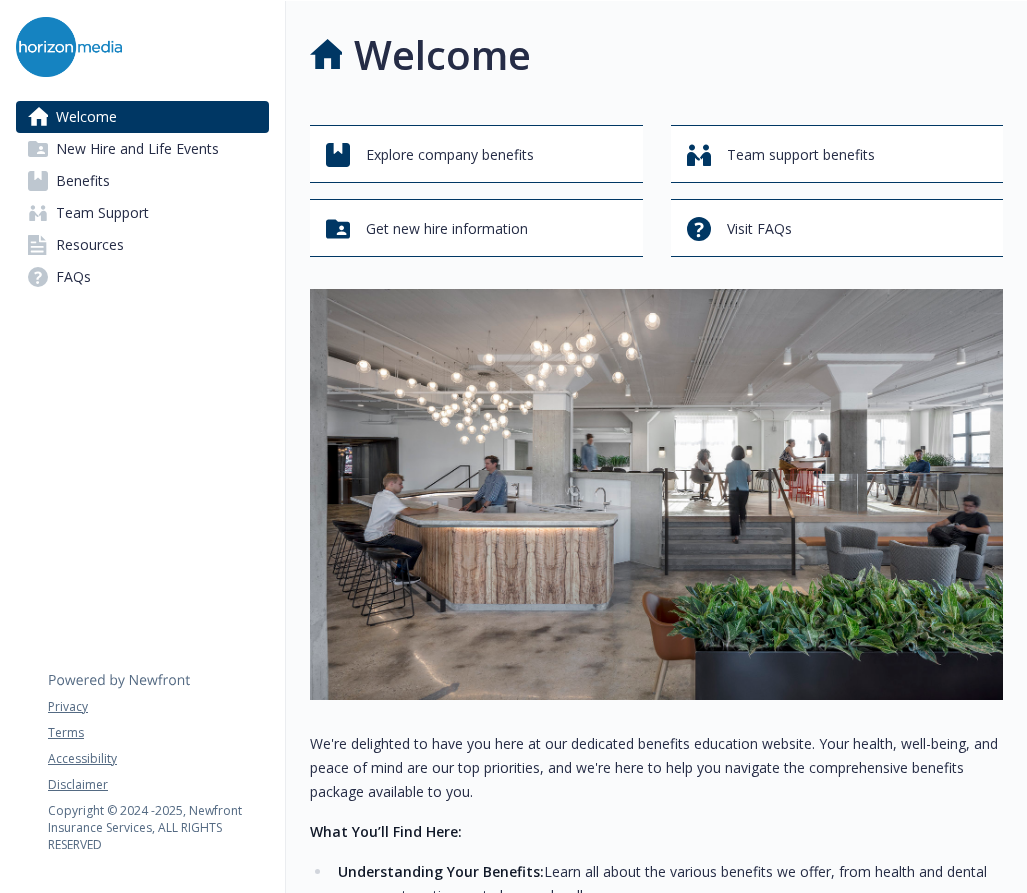 scroll, scrollTop: 0, scrollLeft: 0, axis: both 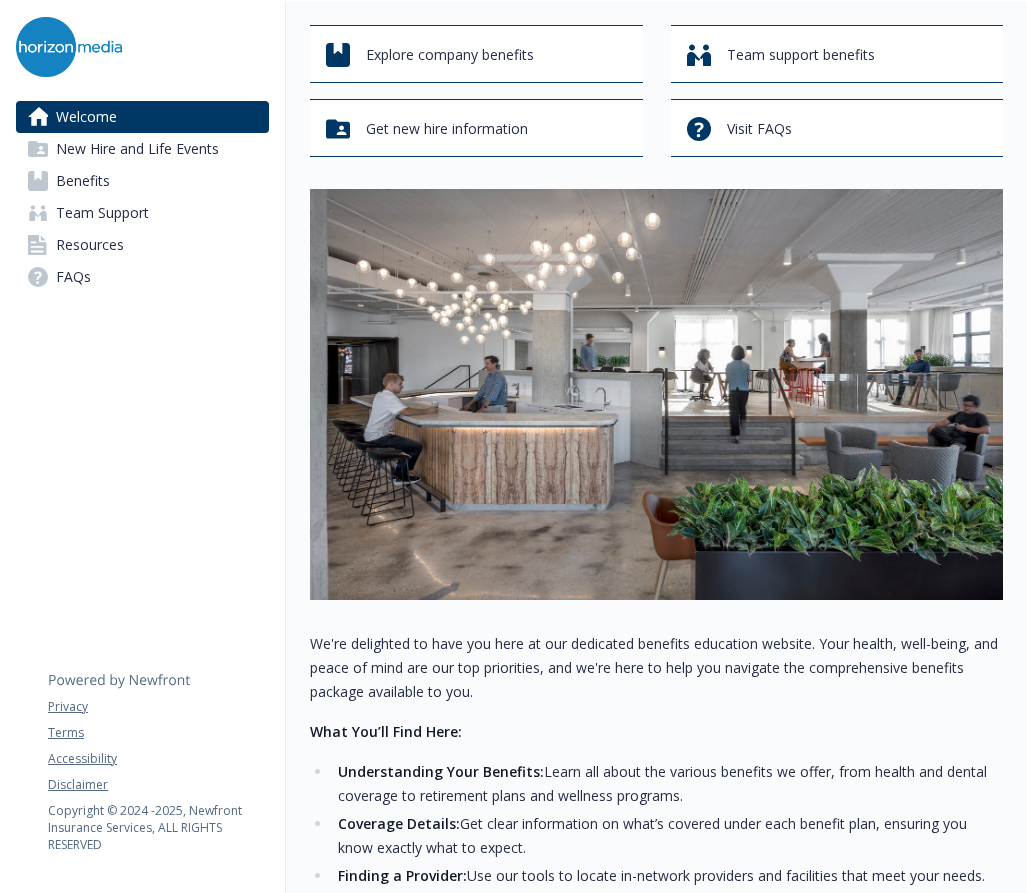 click on "Benefits" at bounding box center (83, 181) 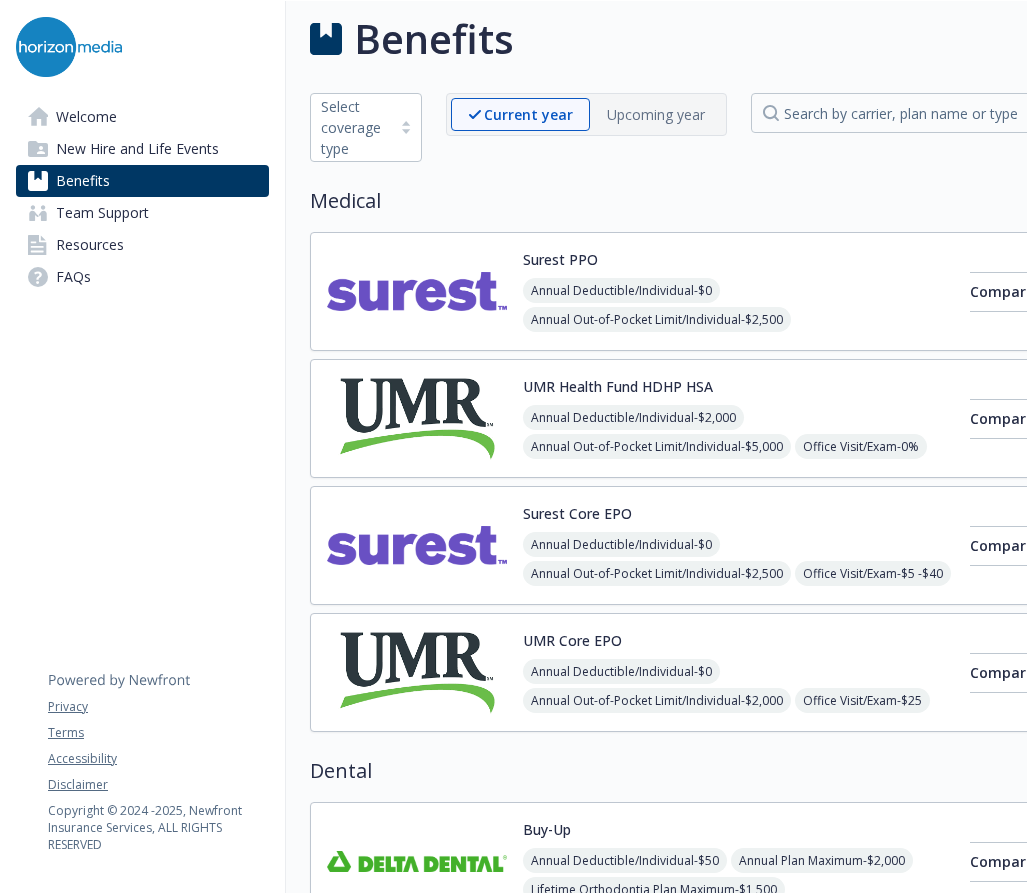 scroll, scrollTop: 100, scrollLeft: 0, axis: vertical 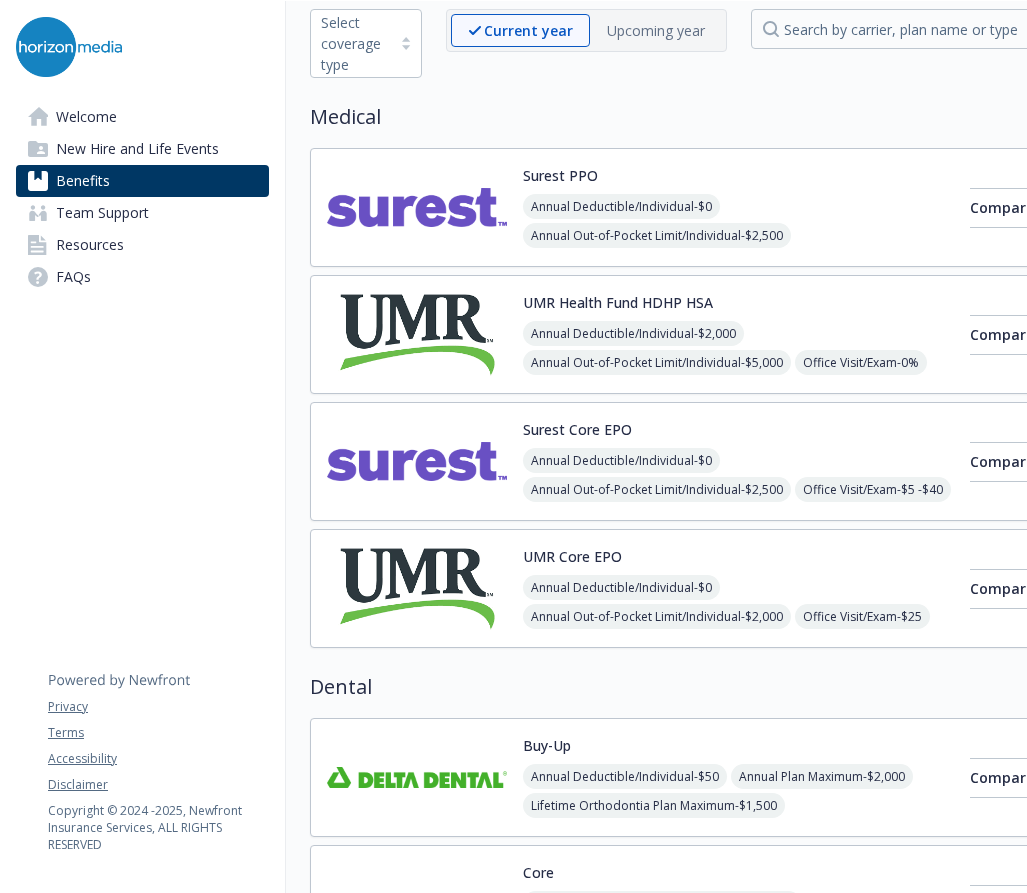 click on "Team Support" at bounding box center (142, 213) 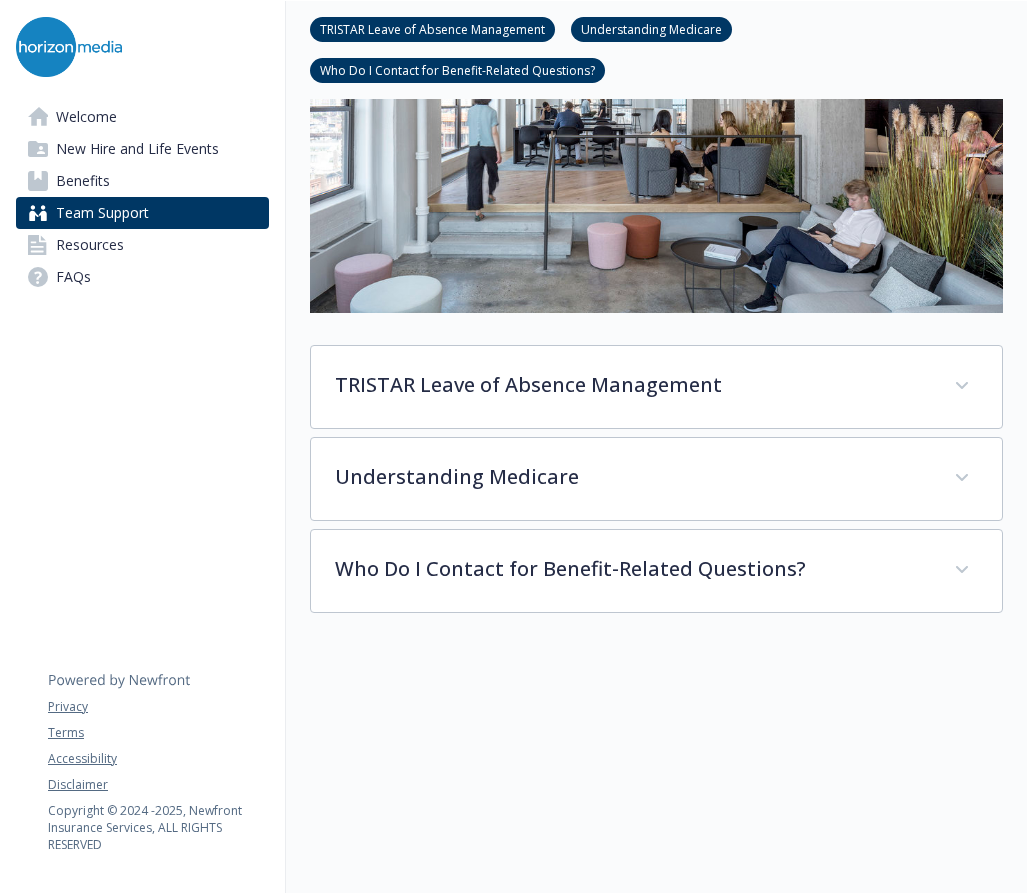 scroll, scrollTop: 400, scrollLeft: 0, axis: vertical 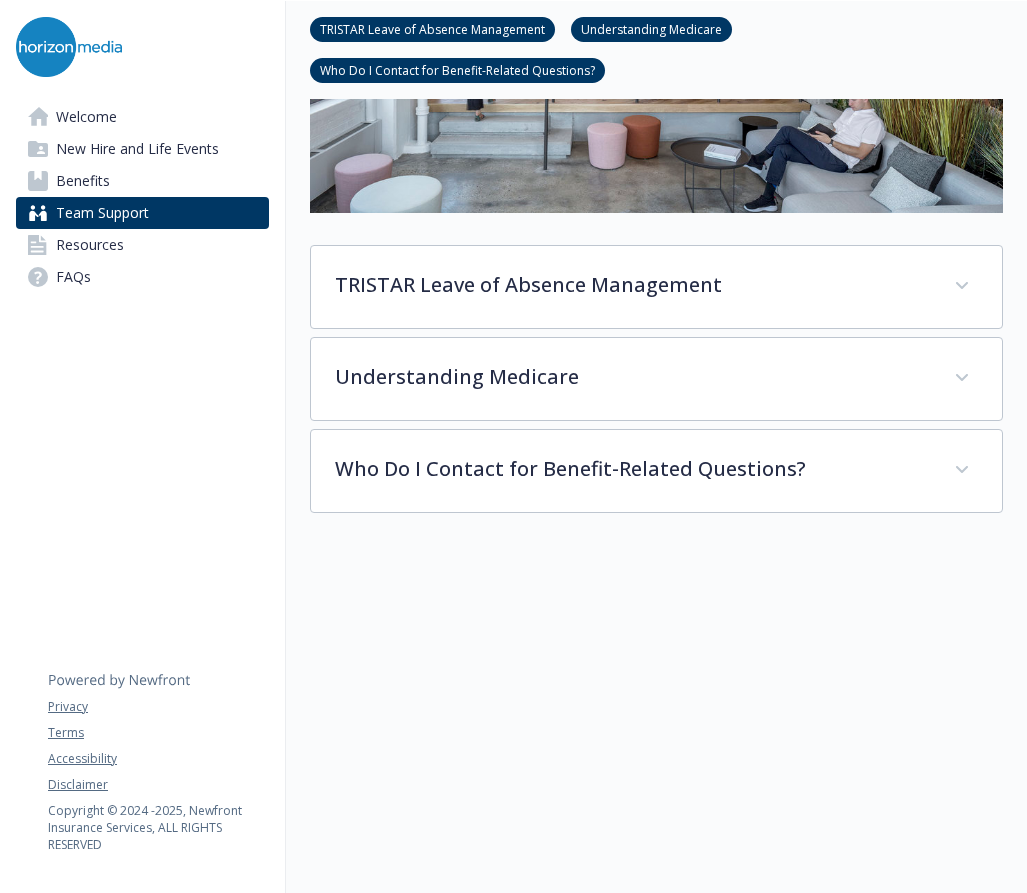 click on "Resources" at bounding box center [142, 245] 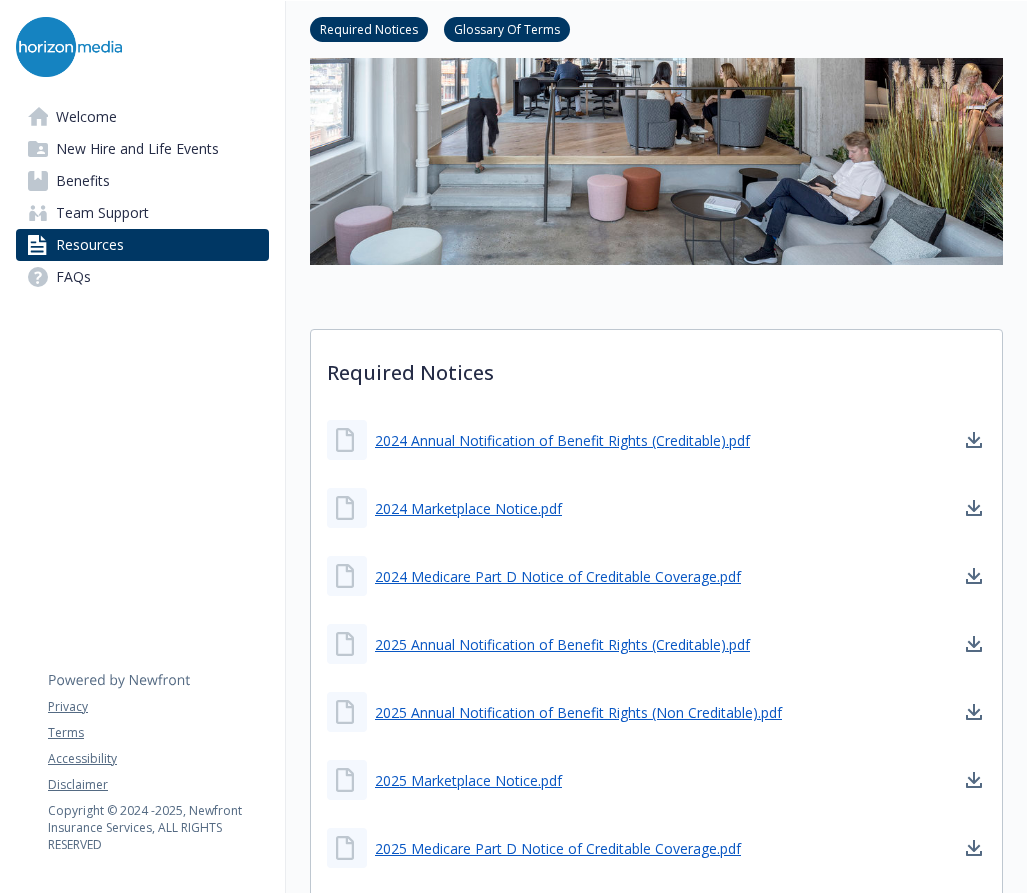 scroll, scrollTop: 300, scrollLeft: 0, axis: vertical 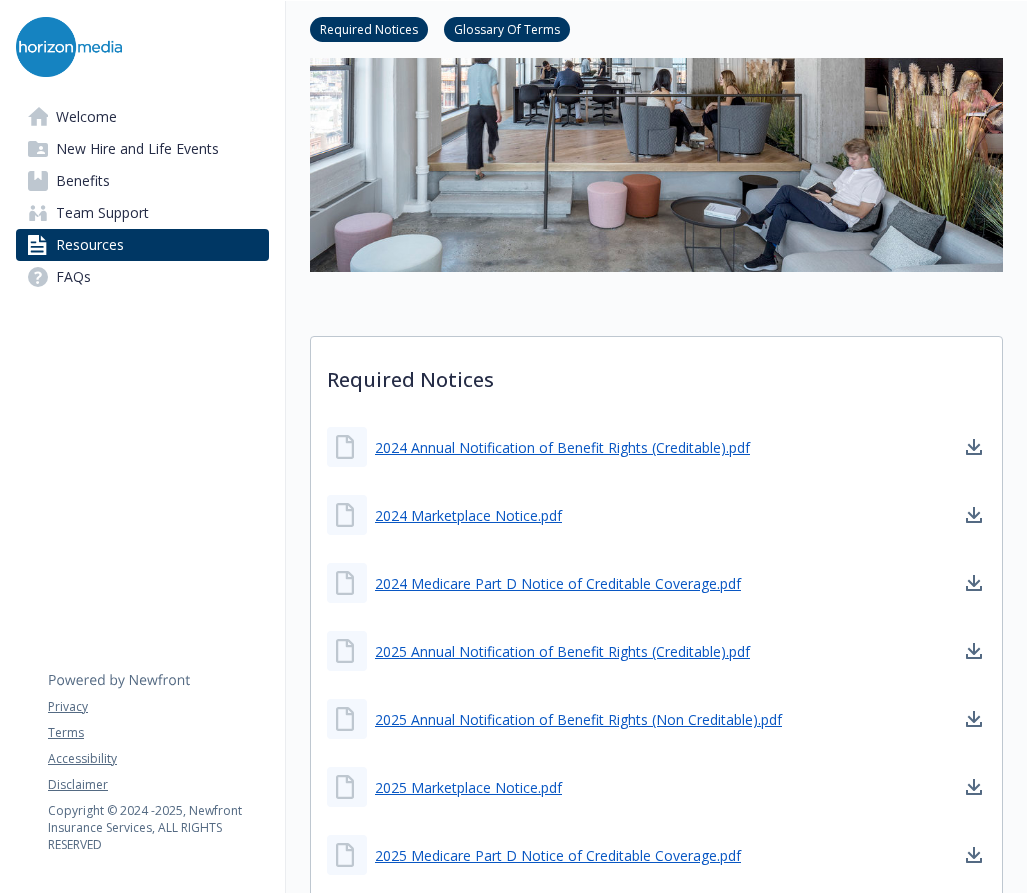 click on "FAQs" at bounding box center [73, 277] 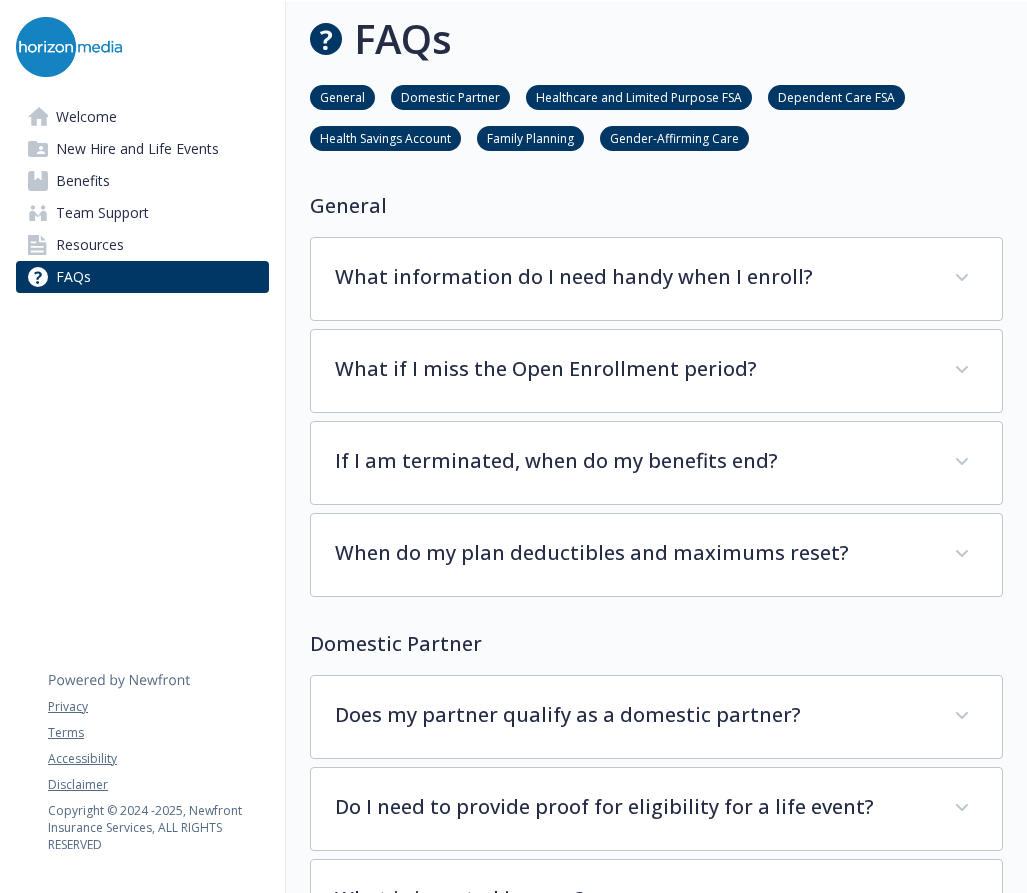 scroll, scrollTop: 300, scrollLeft: 0, axis: vertical 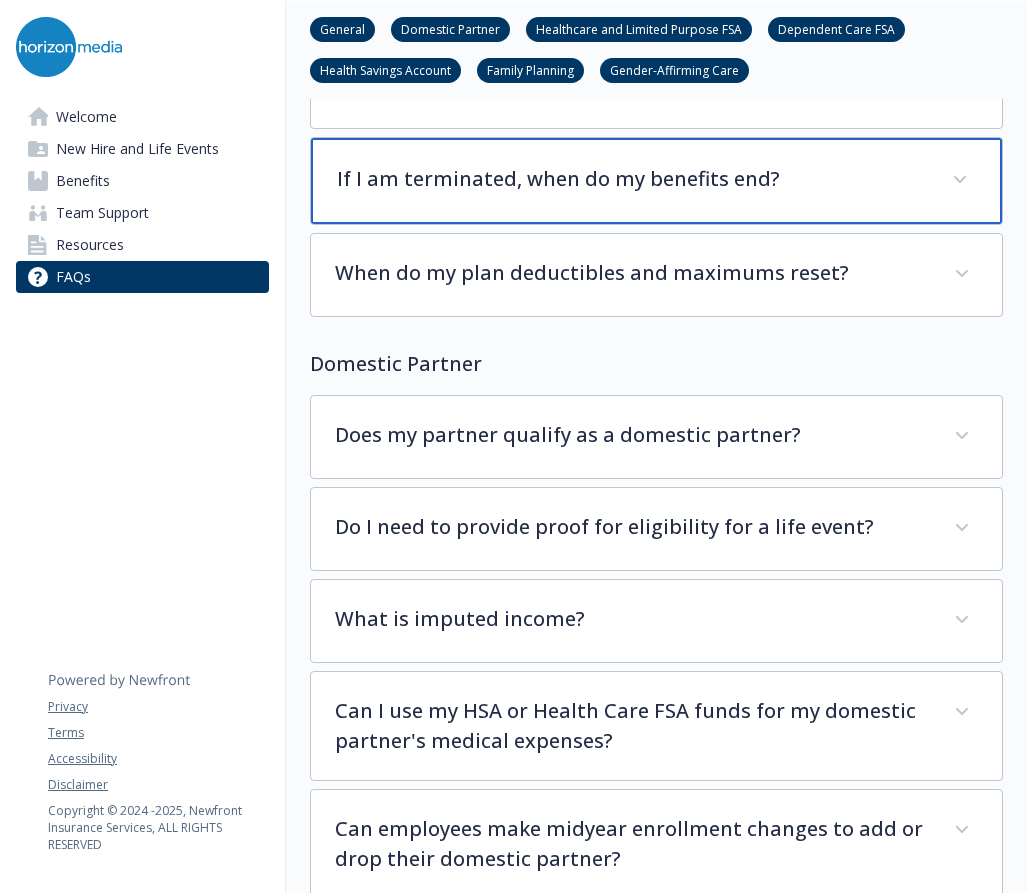 click on "If I am terminated, when do my benefits end?" at bounding box center (632, 179) 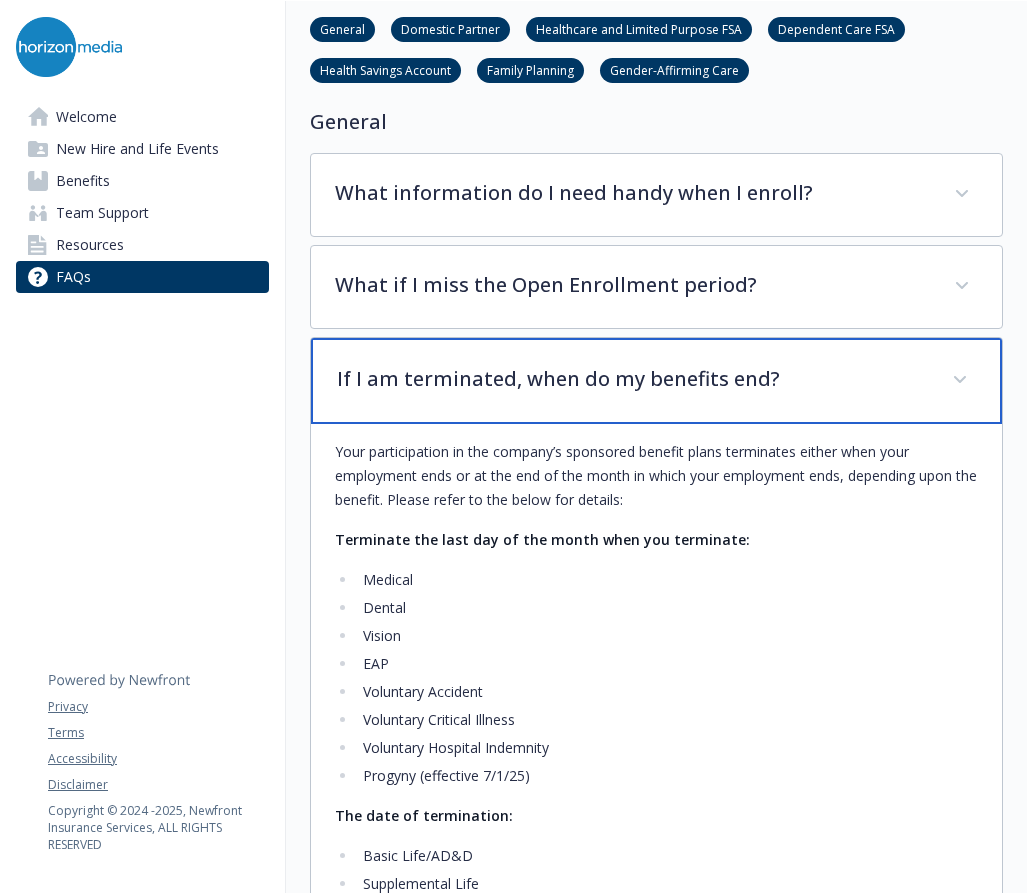 scroll, scrollTop: 0, scrollLeft: 0, axis: both 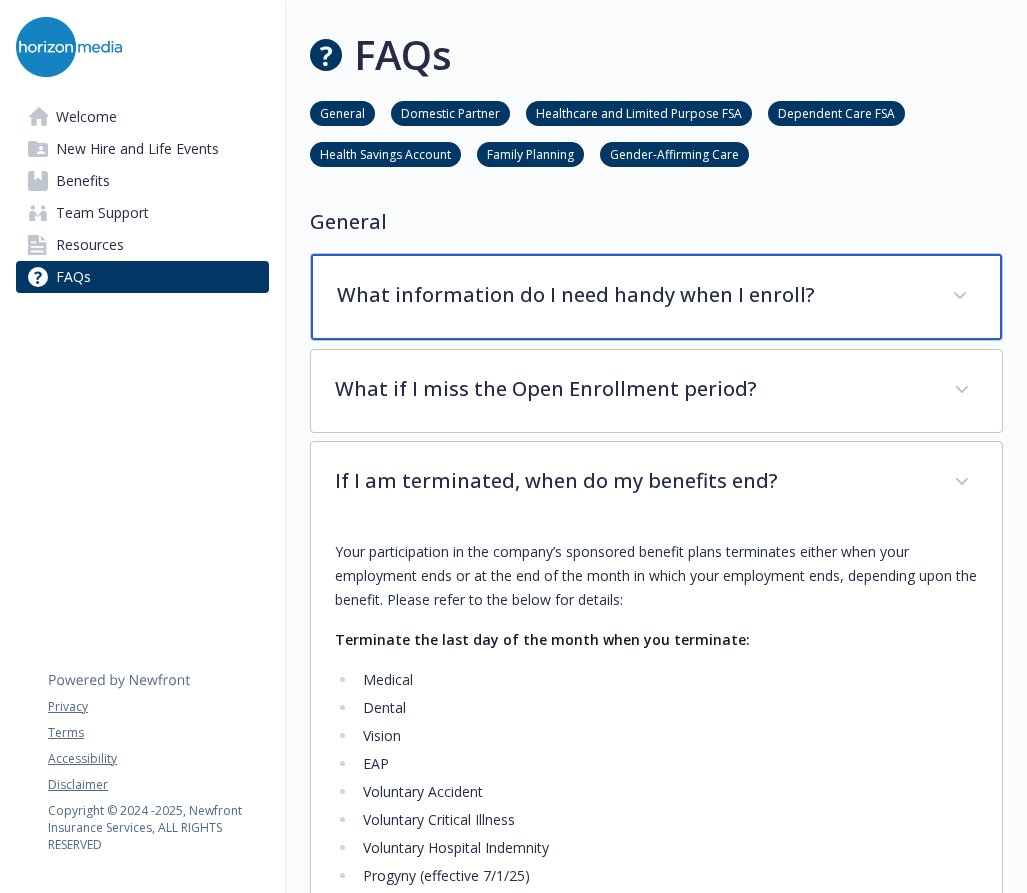 click on "What information do I need handy when I enroll?" at bounding box center (656, 297) 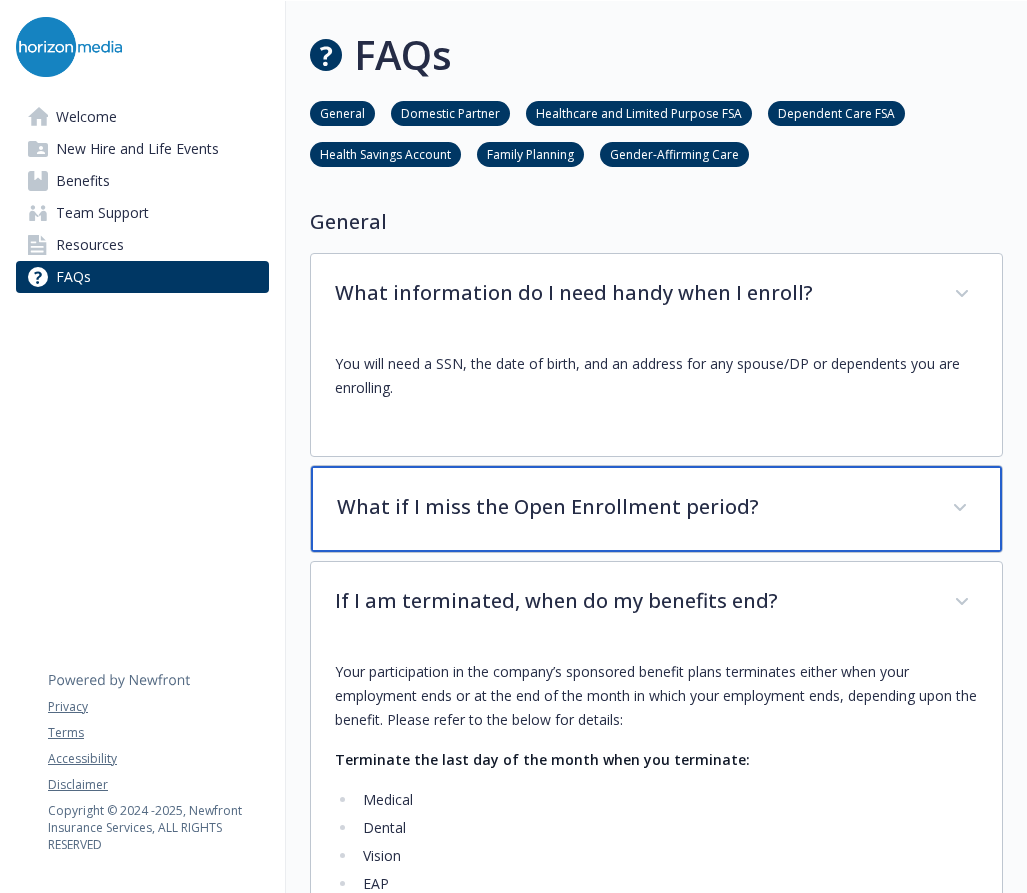 click on "What if I miss the Open Enrollment period?" at bounding box center (632, 507) 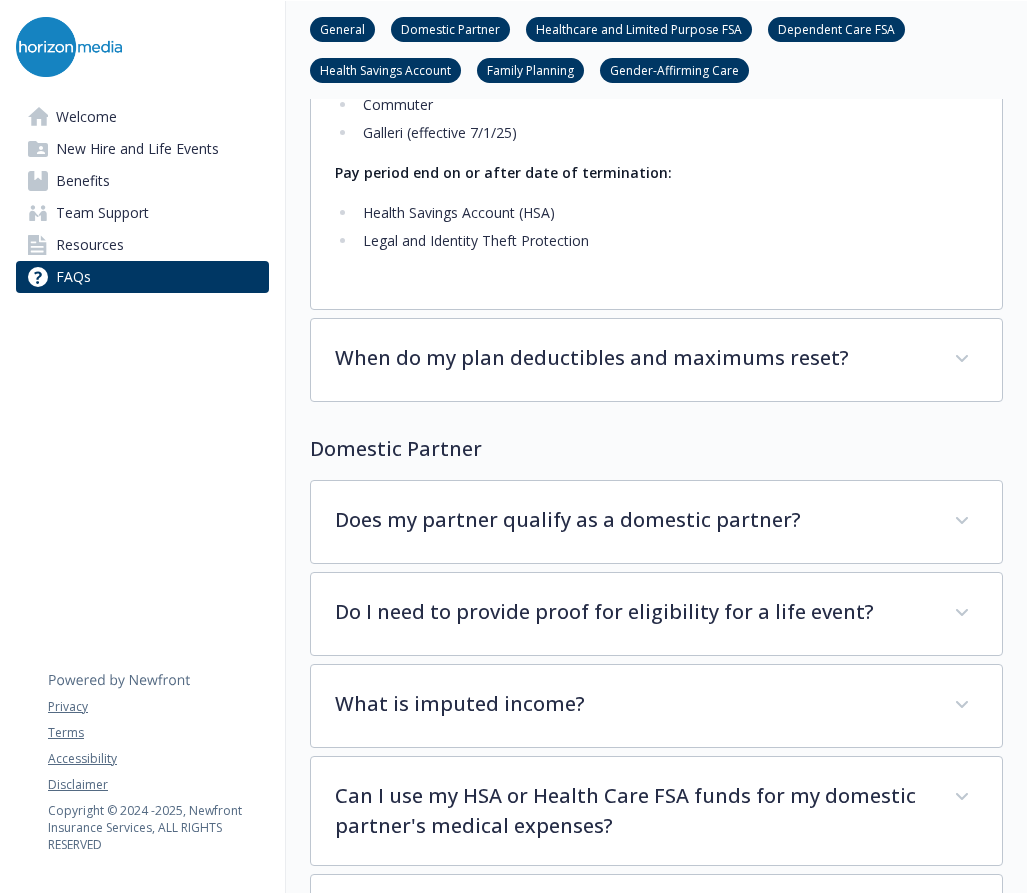 scroll, scrollTop: 1500, scrollLeft: 0, axis: vertical 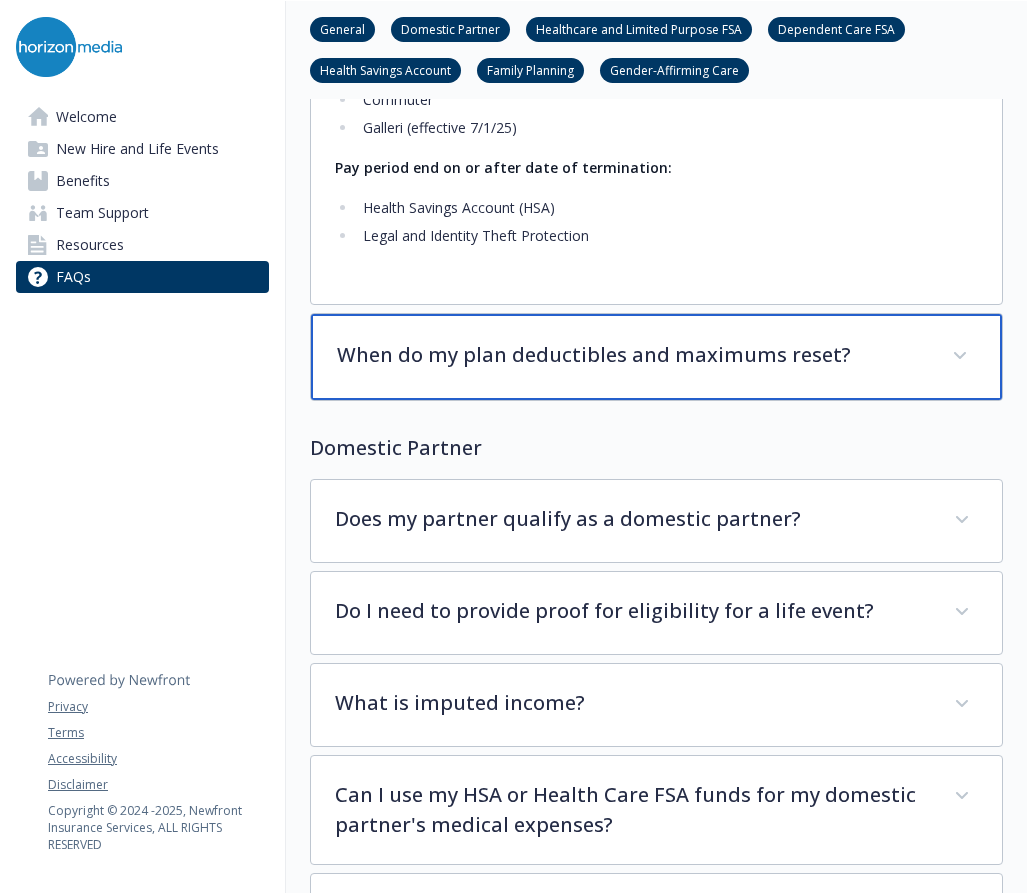 click on "When do my plan deductibles and maximums reset?" at bounding box center [632, 355] 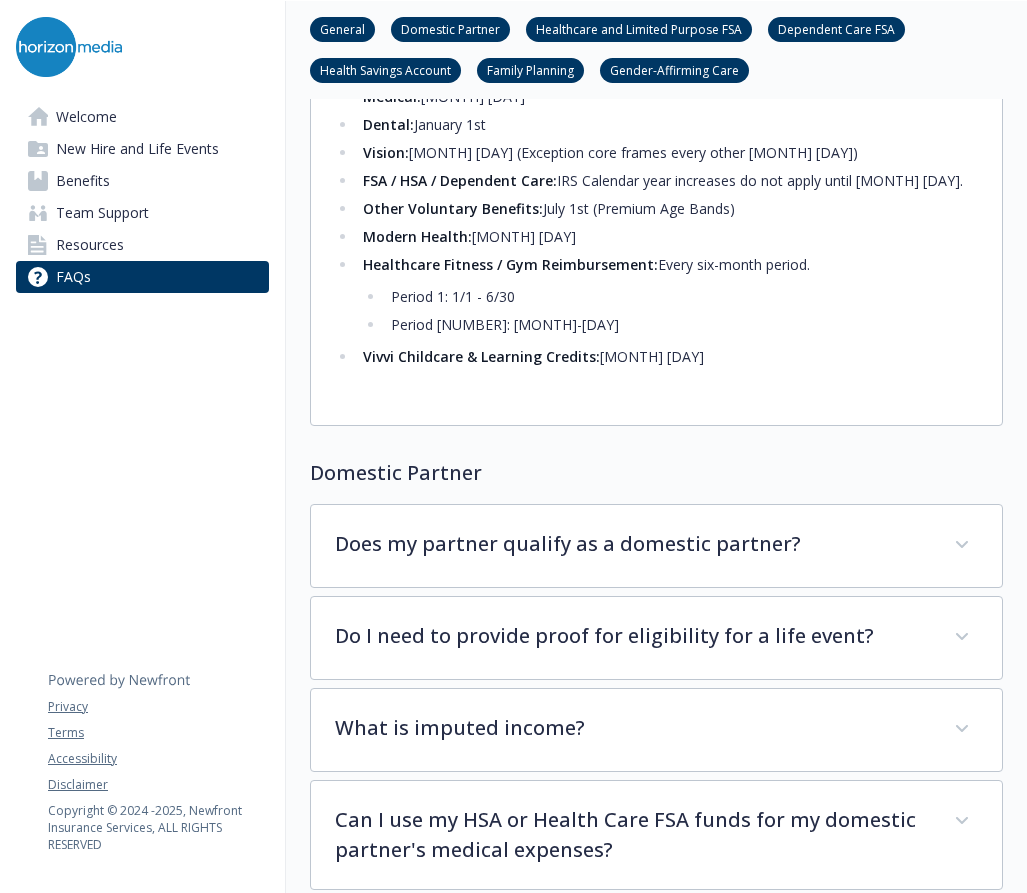 scroll, scrollTop: 2300, scrollLeft: 0, axis: vertical 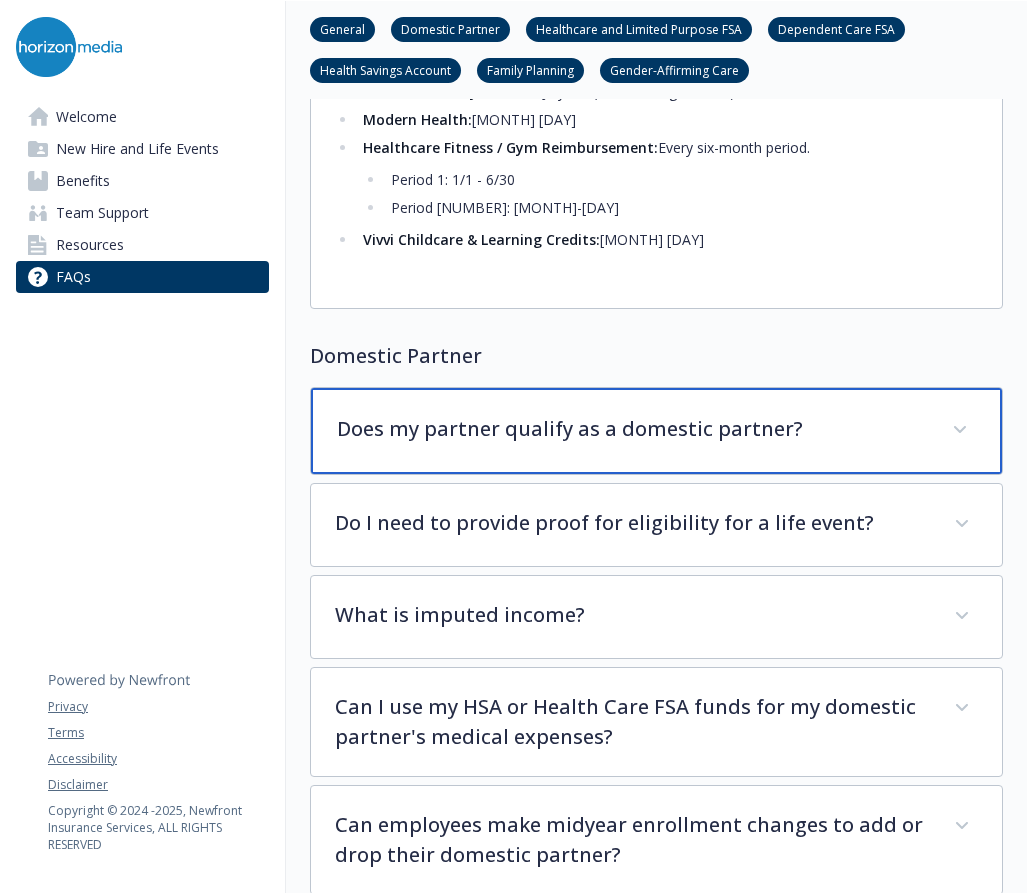 click on "Does my partner qualify as a domestic partner?" at bounding box center [632, 429] 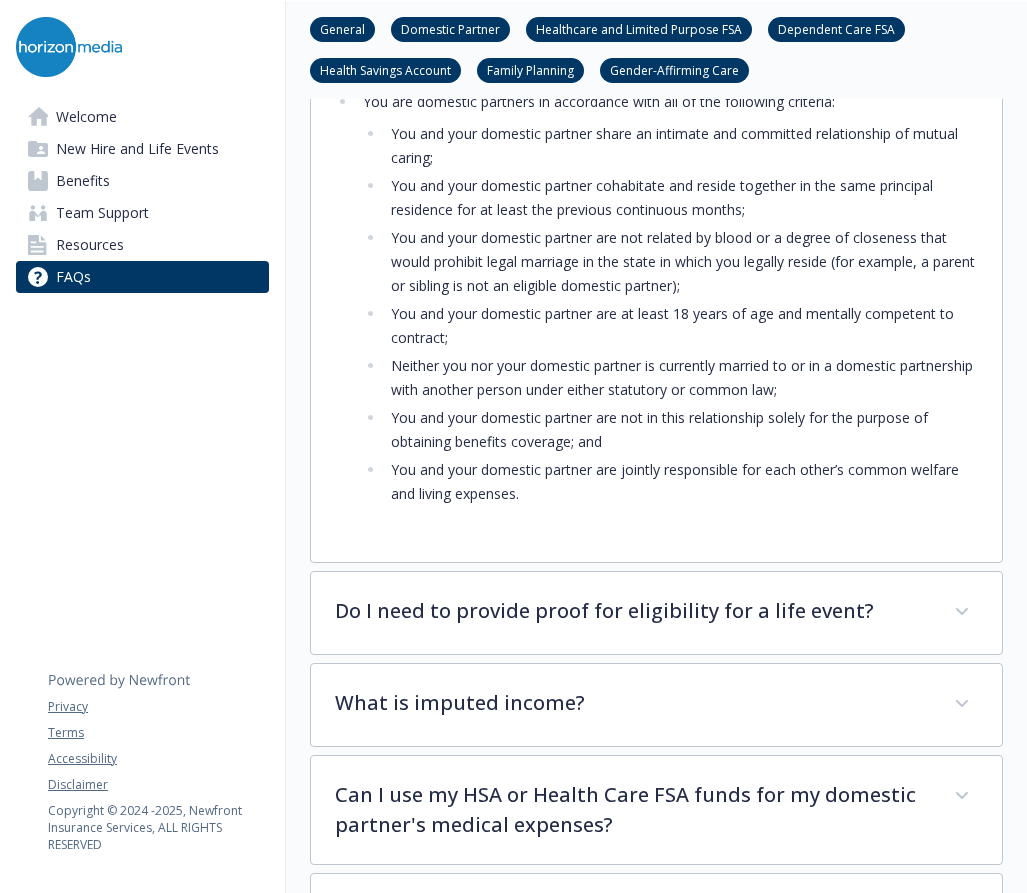 scroll, scrollTop: 3000, scrollLeft: 0, axis: vertical 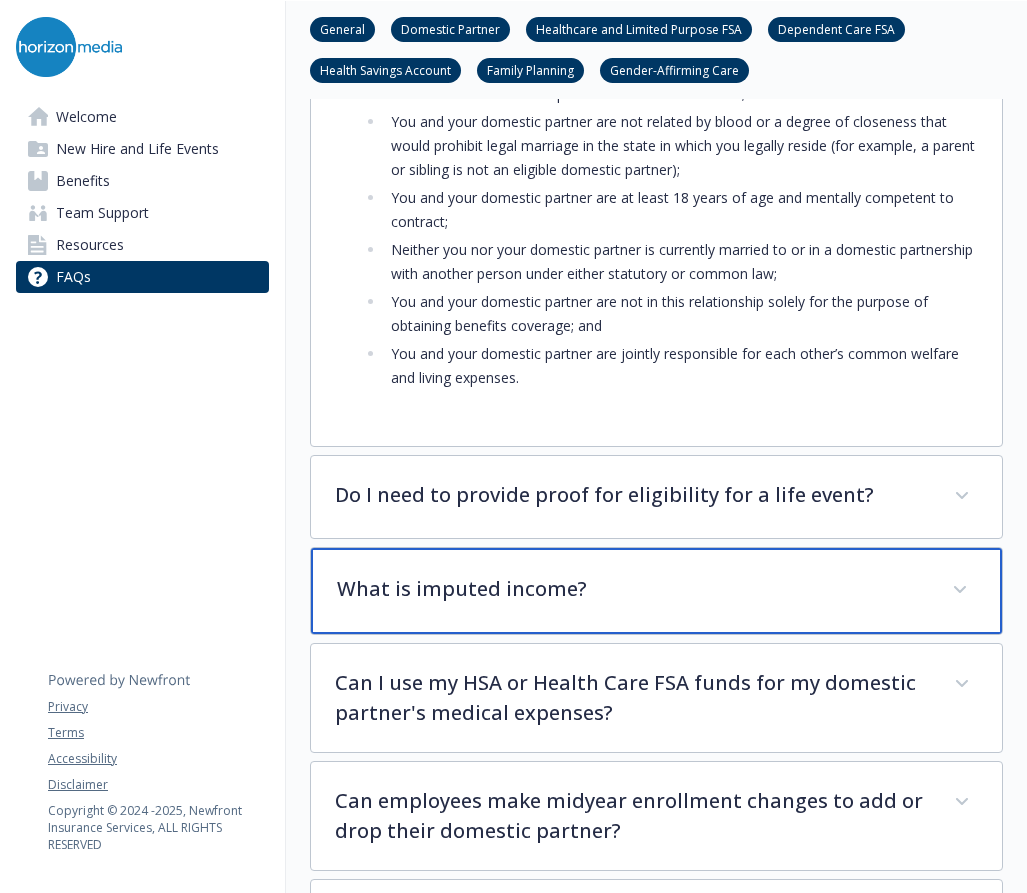 click on "What is imputed income?" at bounding box center [656, 591] 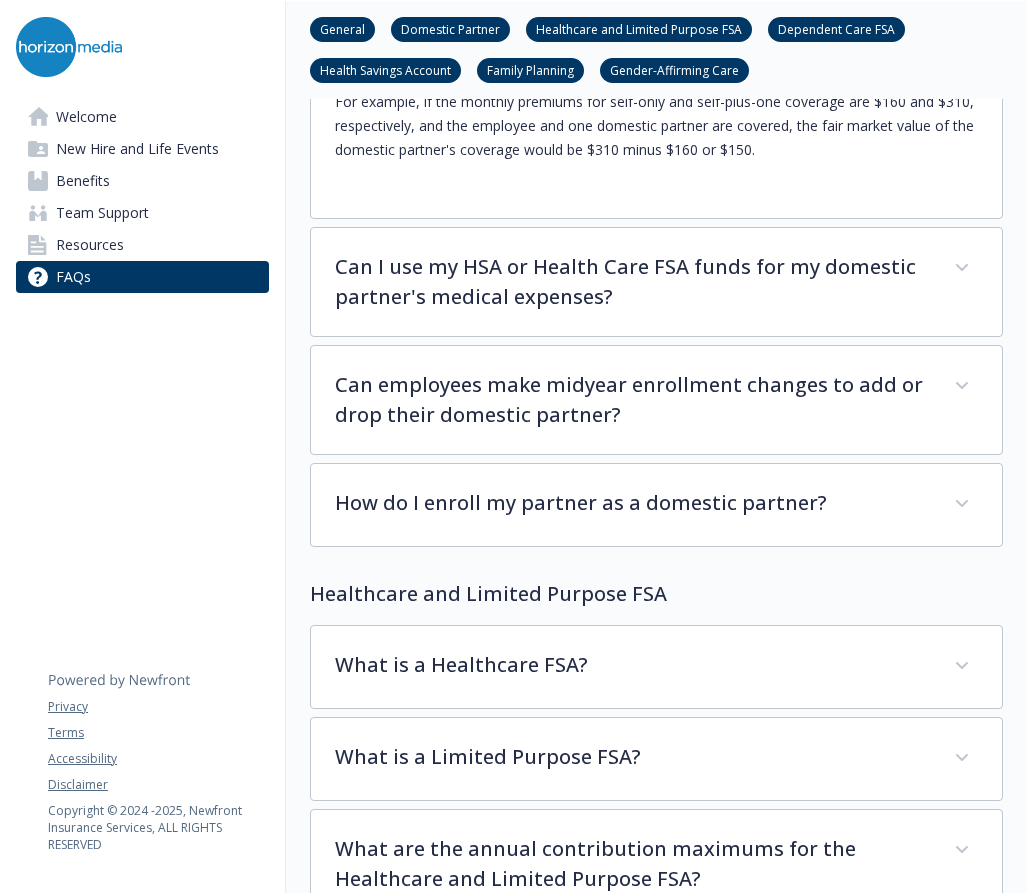scroll, scrollTop: 3800, scrollLeft: 0, axis: vertical 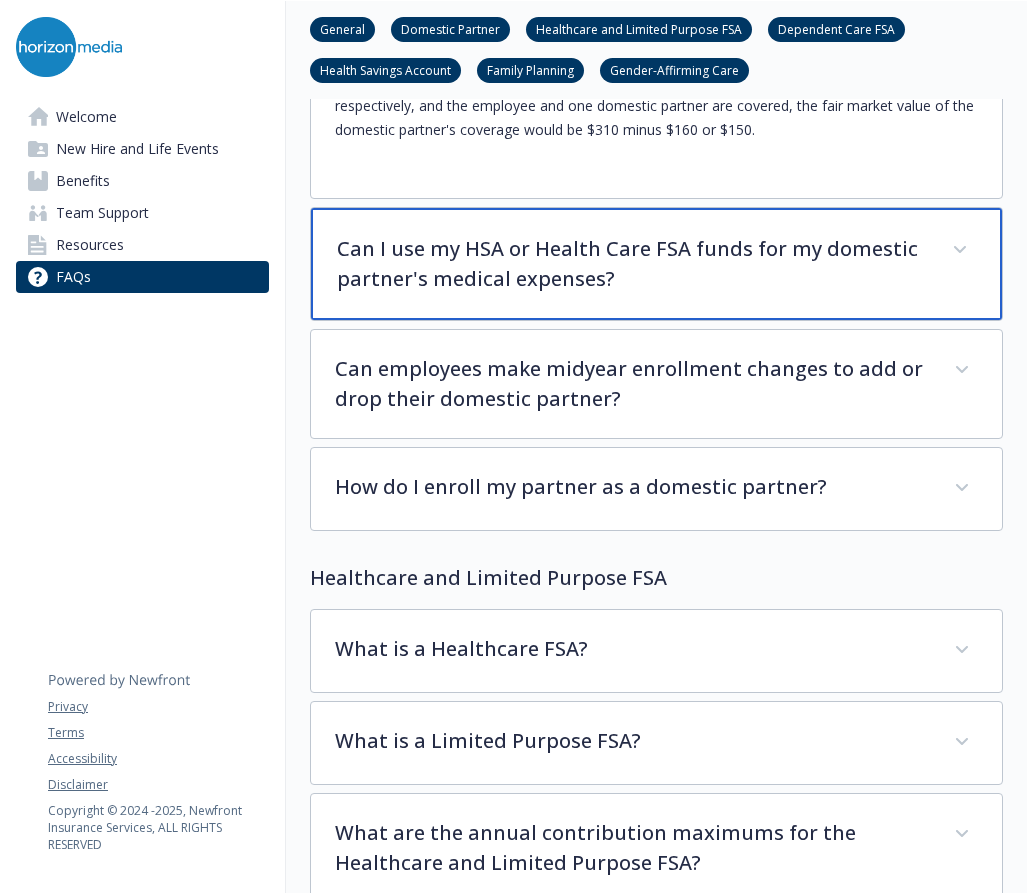click on "Can I use my HSA or Health Care FSA funds for my domestic partner's medical expenses?" at bounding box center [632, 264] 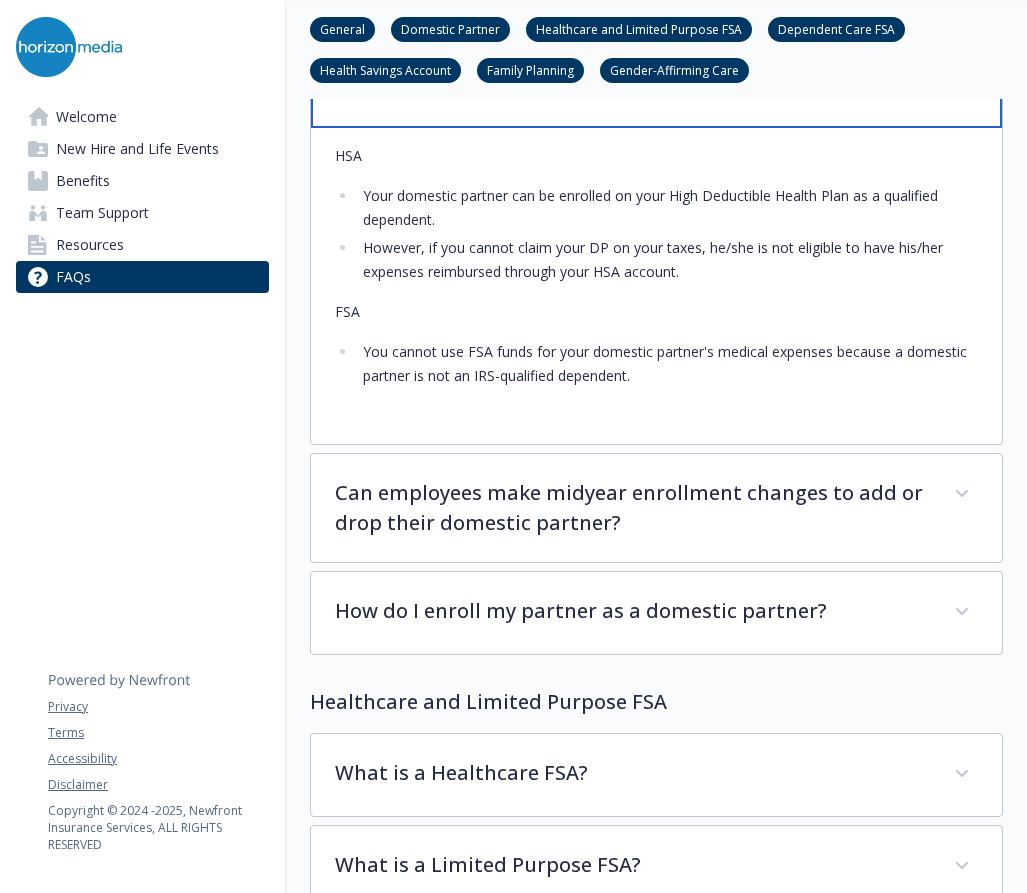scroll, scrollTop: 4000, scrollLeft: 0, axis: vertical 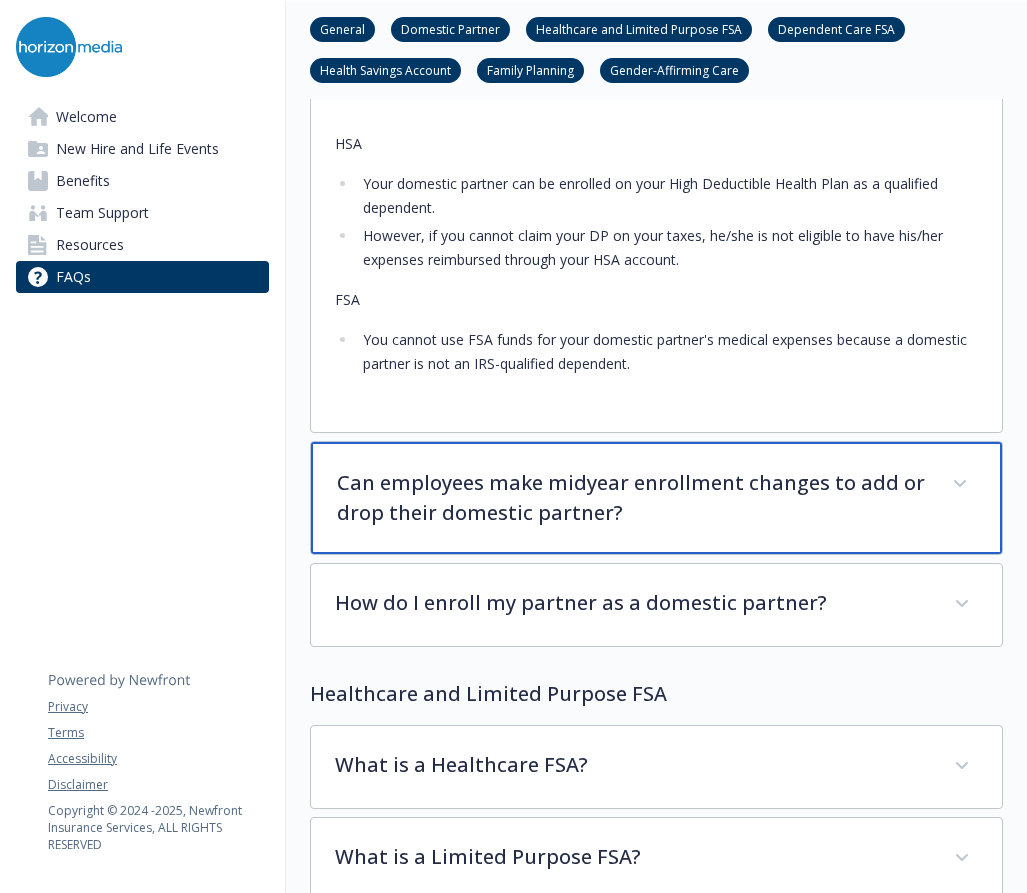 click on "Can employees make midyear enrollment changes to add or drop their domestic partner?" at bounding box center (632, 498) 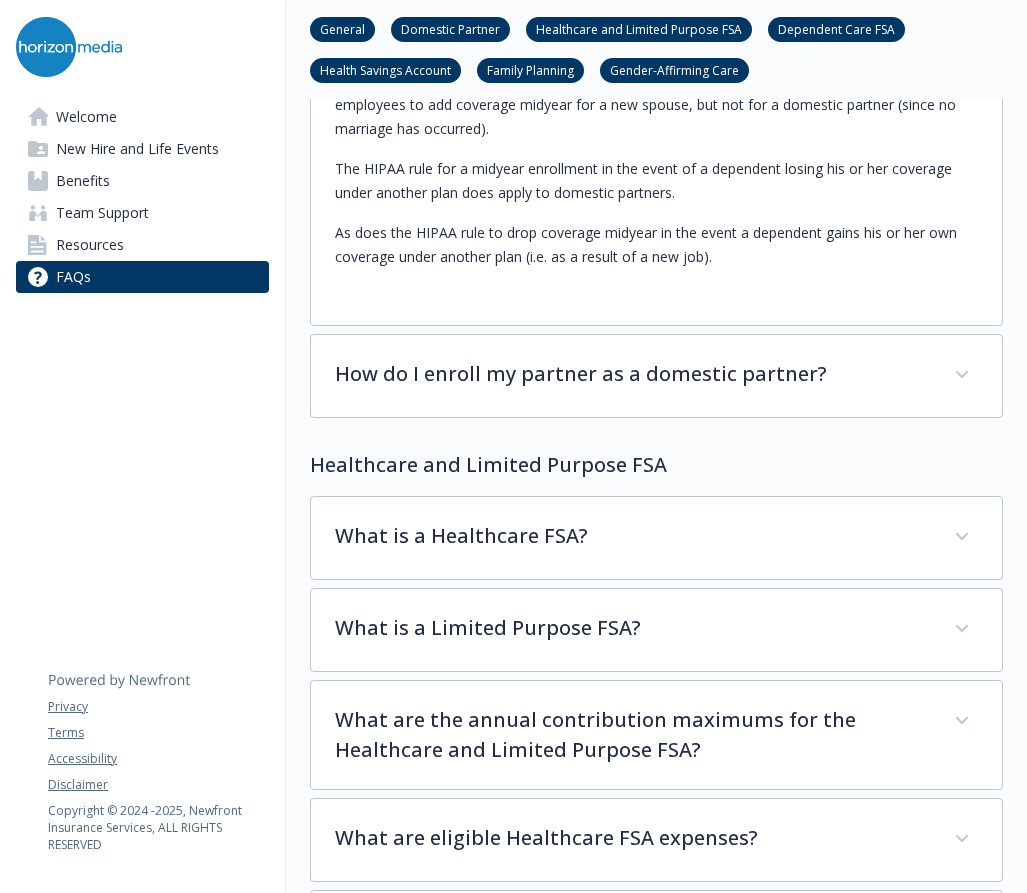 scroll, scrollTop: 4500, scrollLeft: 0, axis: vertical 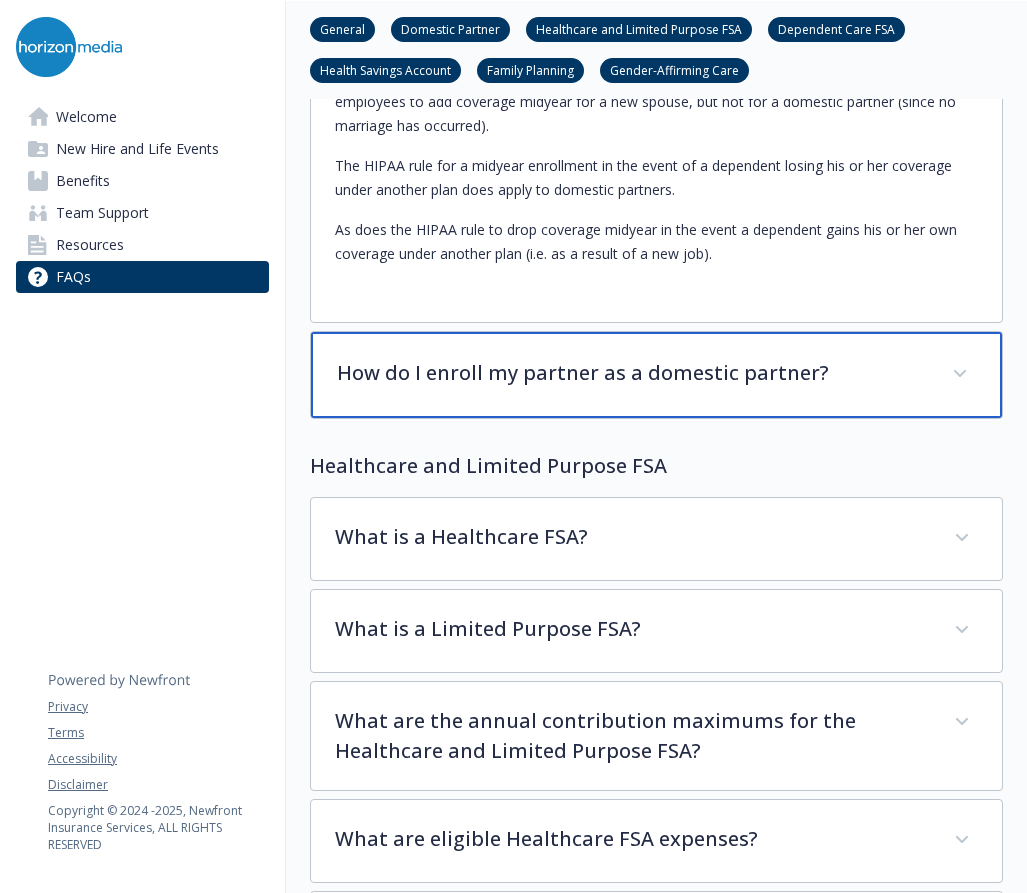 click on "How do I enroll my partner as a domestic partner?" at bounding box center (632, 373) 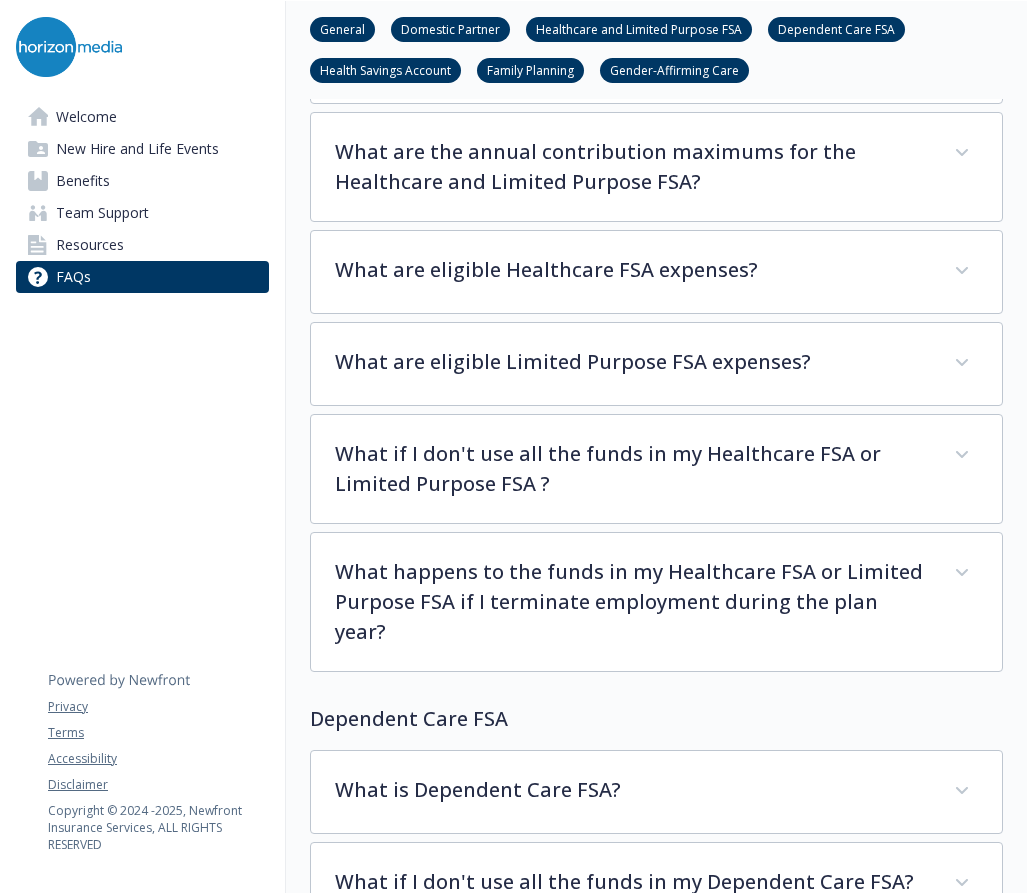 scroll, scrollTop: 5300, scrollLeft: 0, axis: vertical 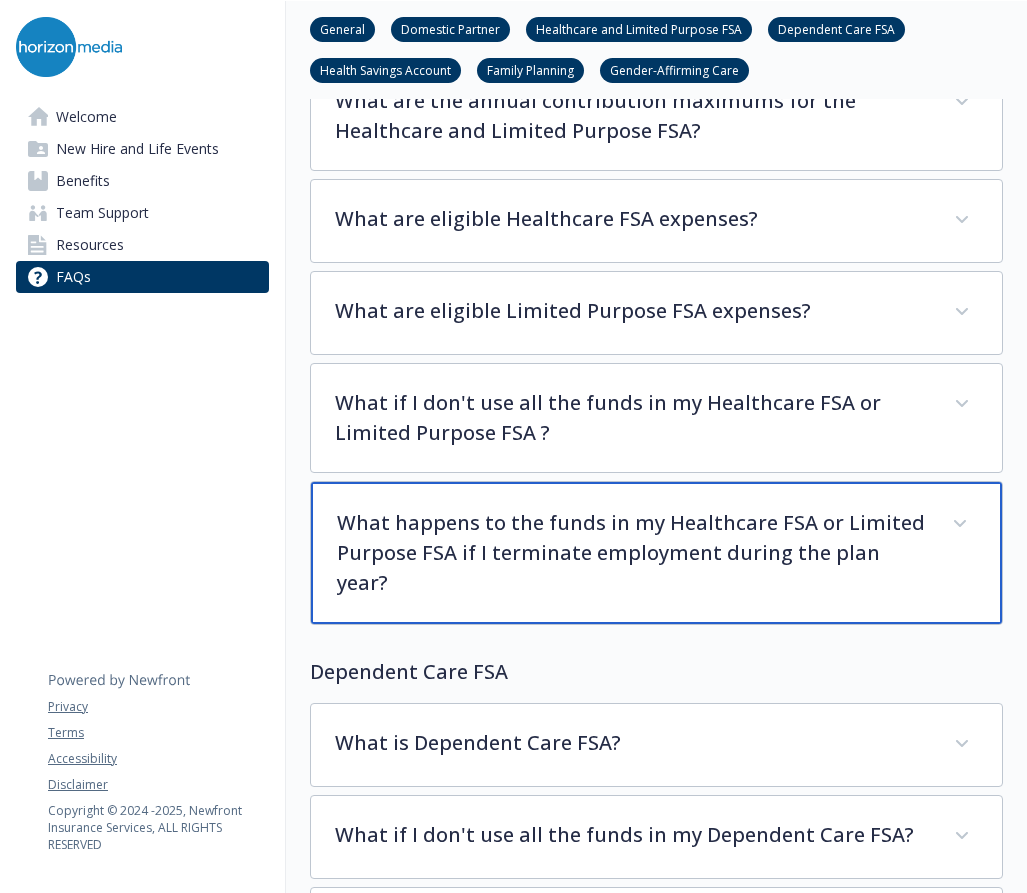 click on "What happens to the funds in my Healthcare FSA  or Limited Purpose FSA if I terminate employment during the plan year?" at bounding box center [632, 553] 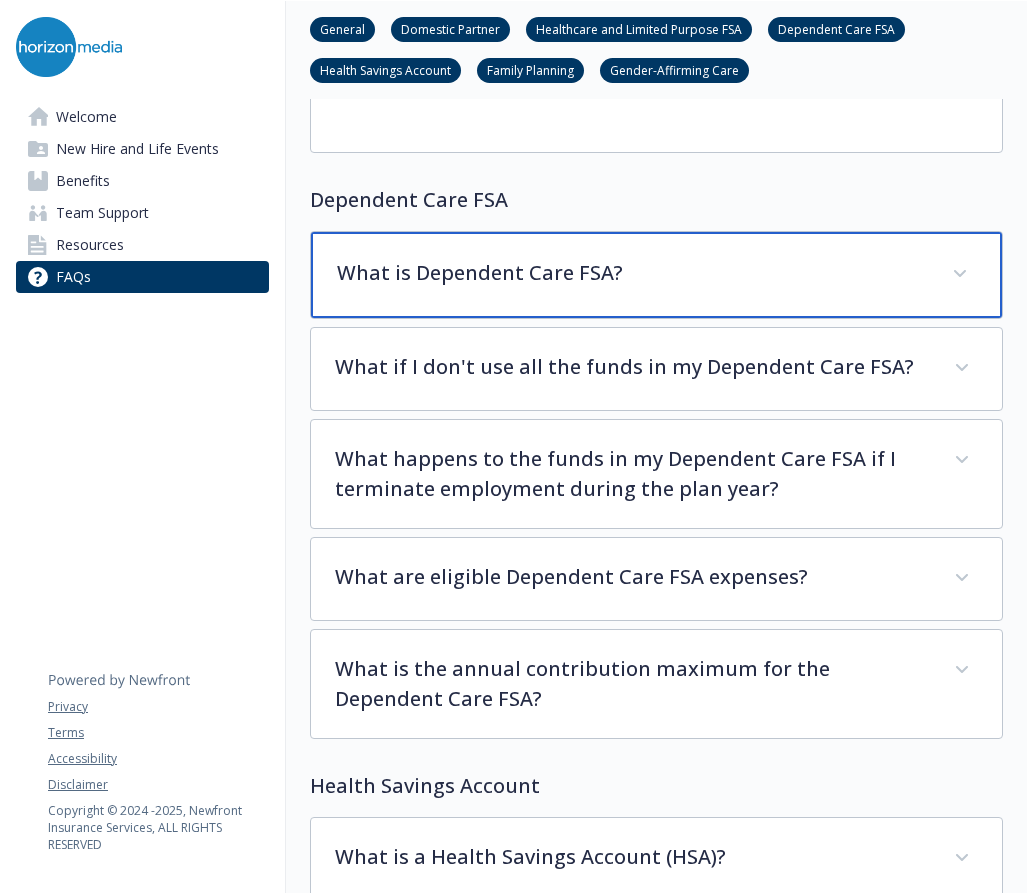 click on "What is Dependent Care FSA?" at bounding box center (656, 275) 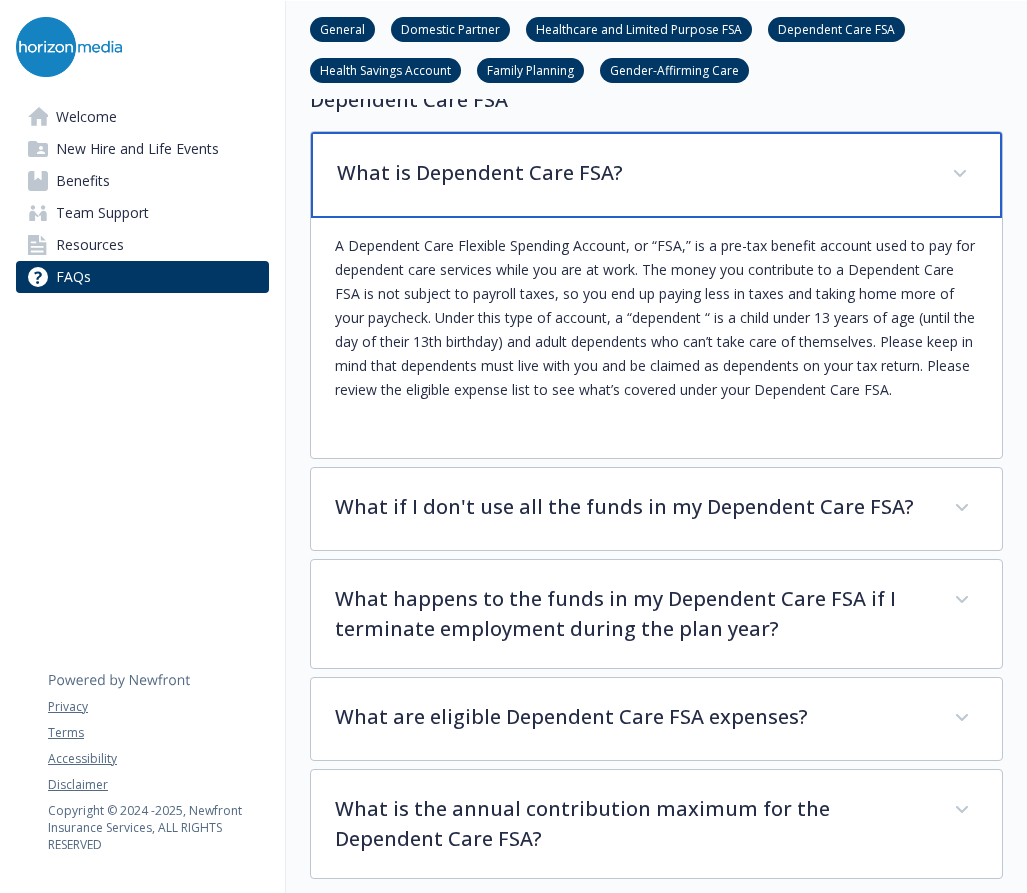 scroll, scrollTop: 6200, scrollLeft: 0, axis: vertical 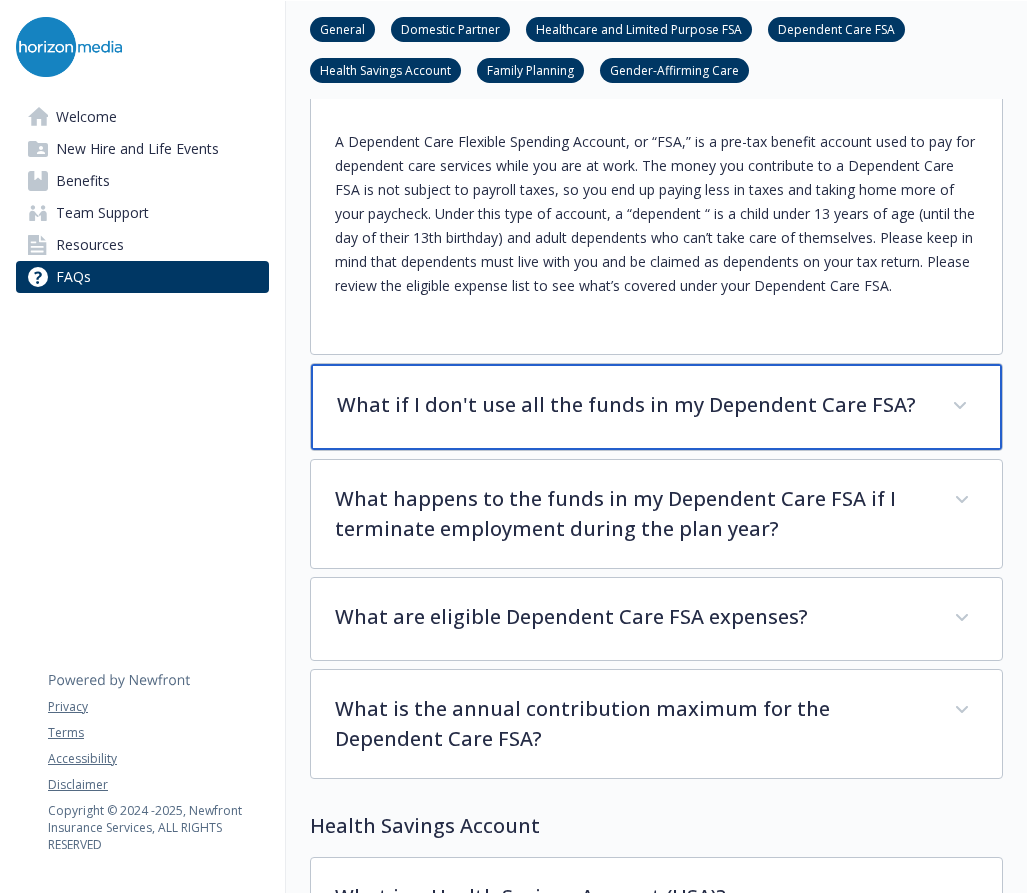 click on "What if I don't use all the funds in my Dependent Care FSA?" at bounding box center [632, 405] 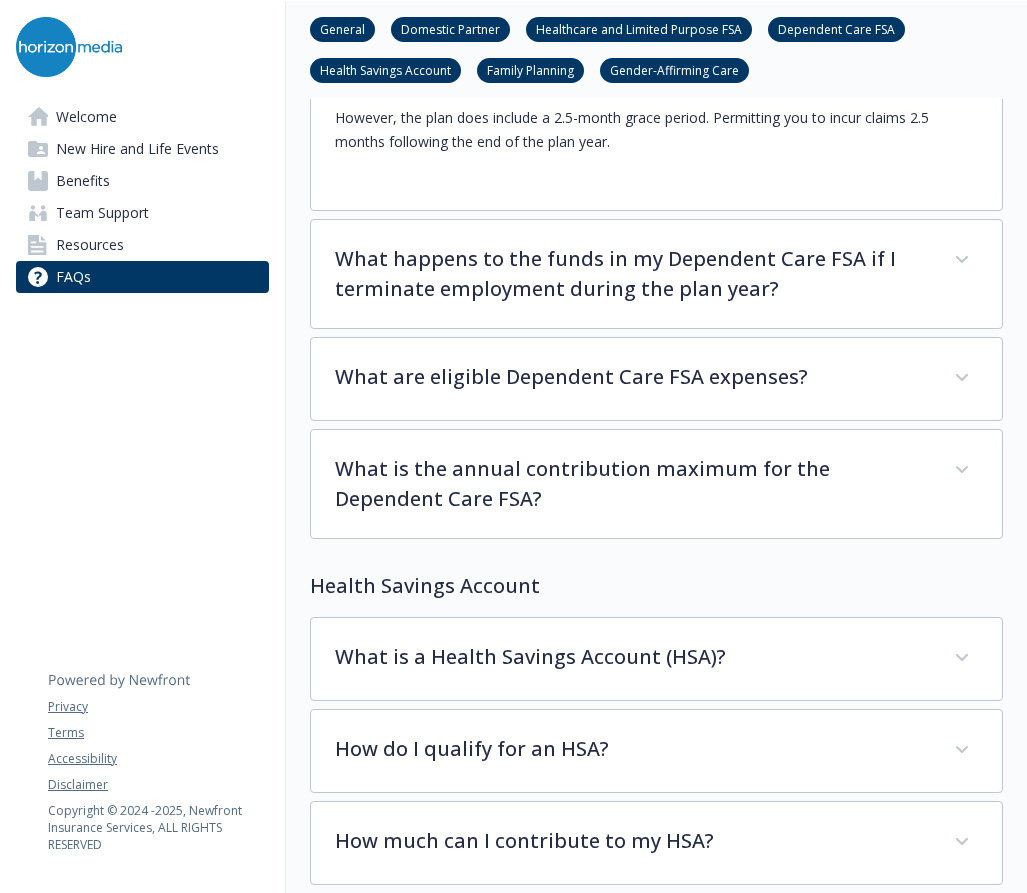 scroll, scrollTop: 6800, scrollLeft: 0, axis: vertical 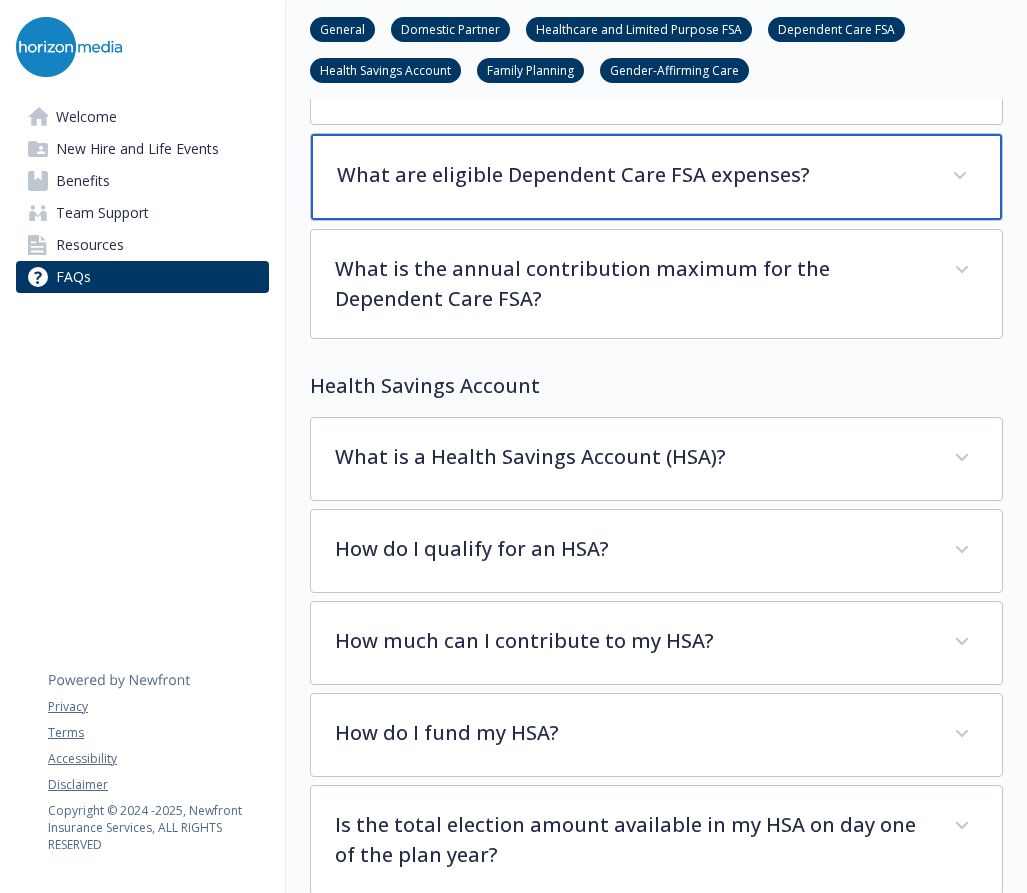 click on "What are eligible Dependent Care FSA expenses?" at bounding box center (656, 177) 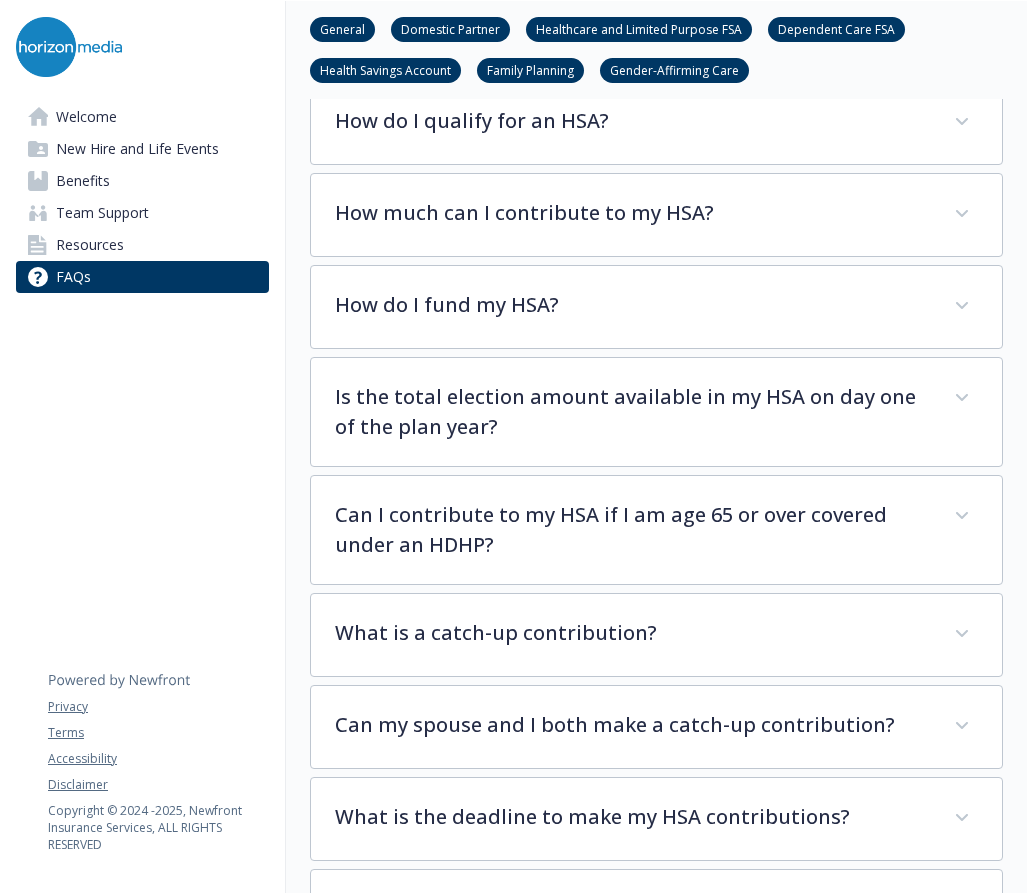 scroll, scrollTop: 7600, scrollLeft: 0, axis: vertical 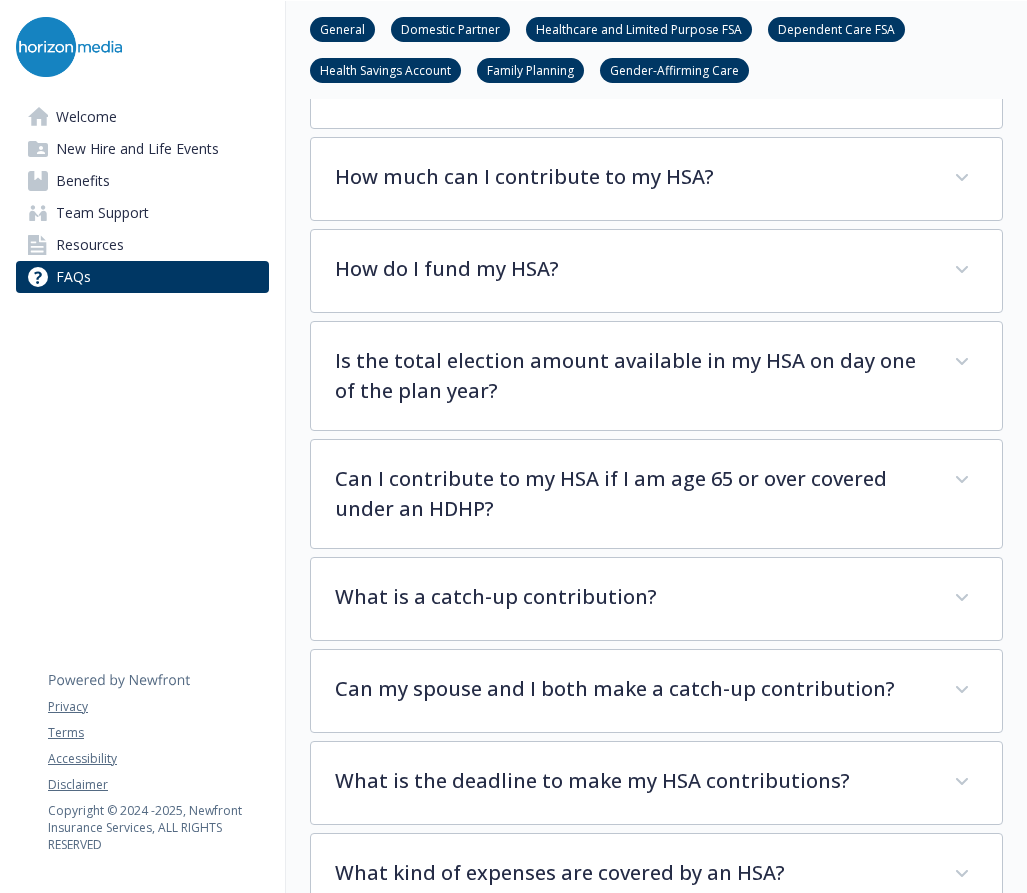 click on "New Hire and Life Events" at bounding box center [137, 149] 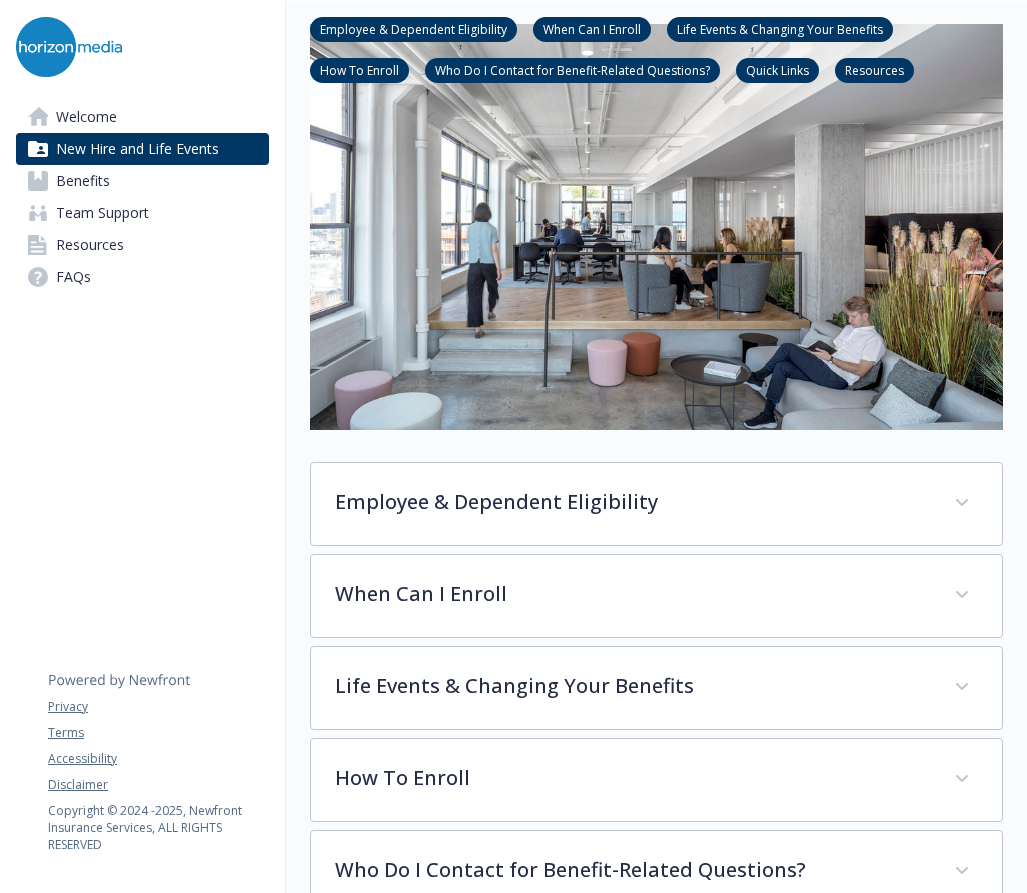 scroll, scrollTop: 0, scrollLeft: 0, axis: both 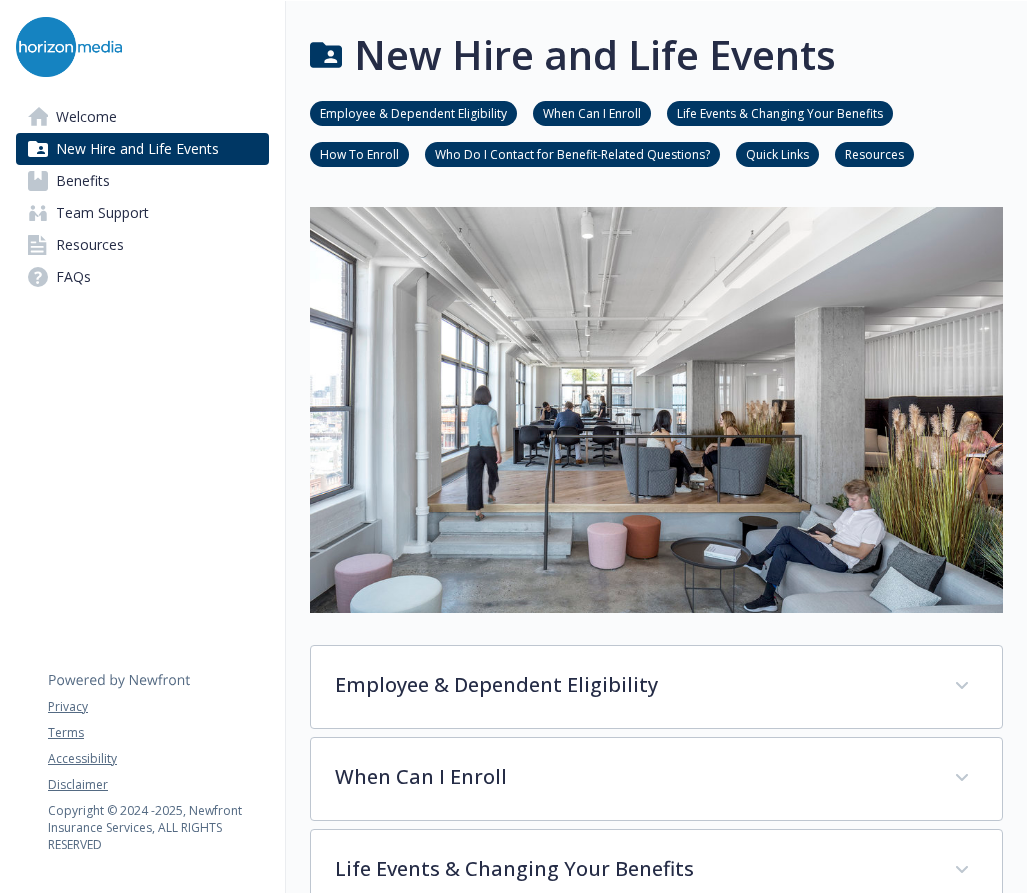 click on "Quick Links" at bounding box center [777, 153] 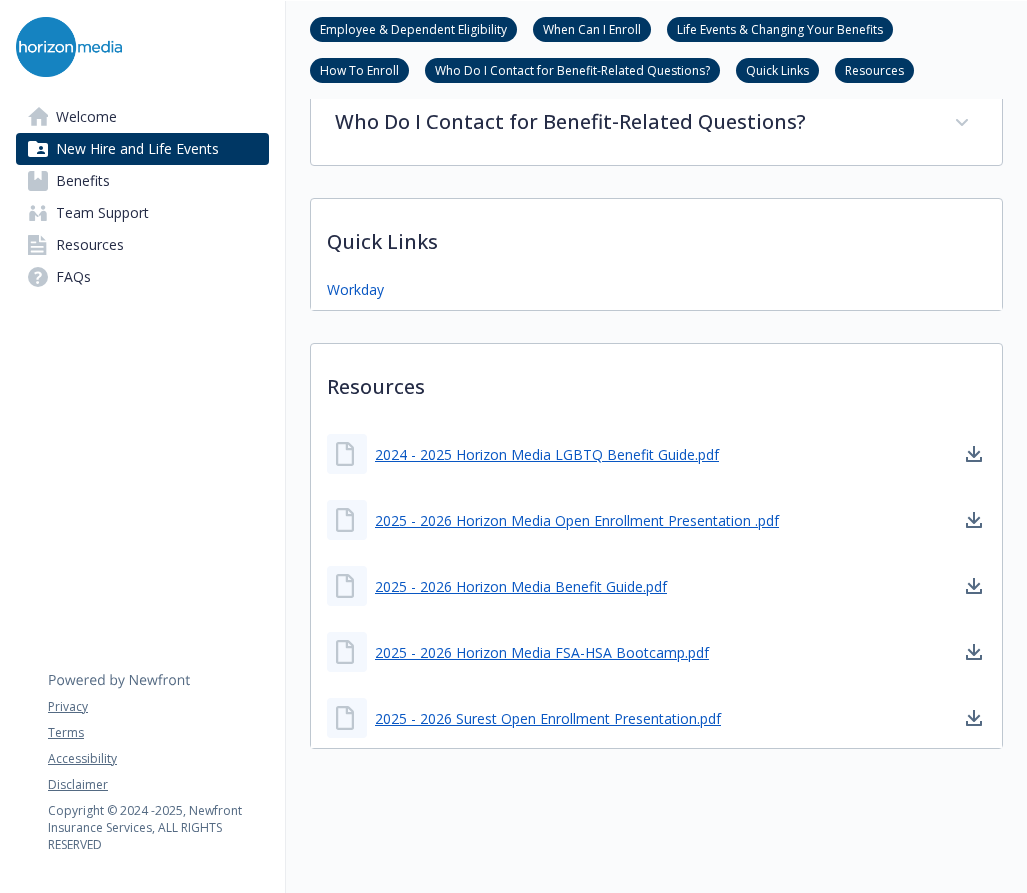 scroll, scrollTop: 946, scrollLeft: 15, axis: both 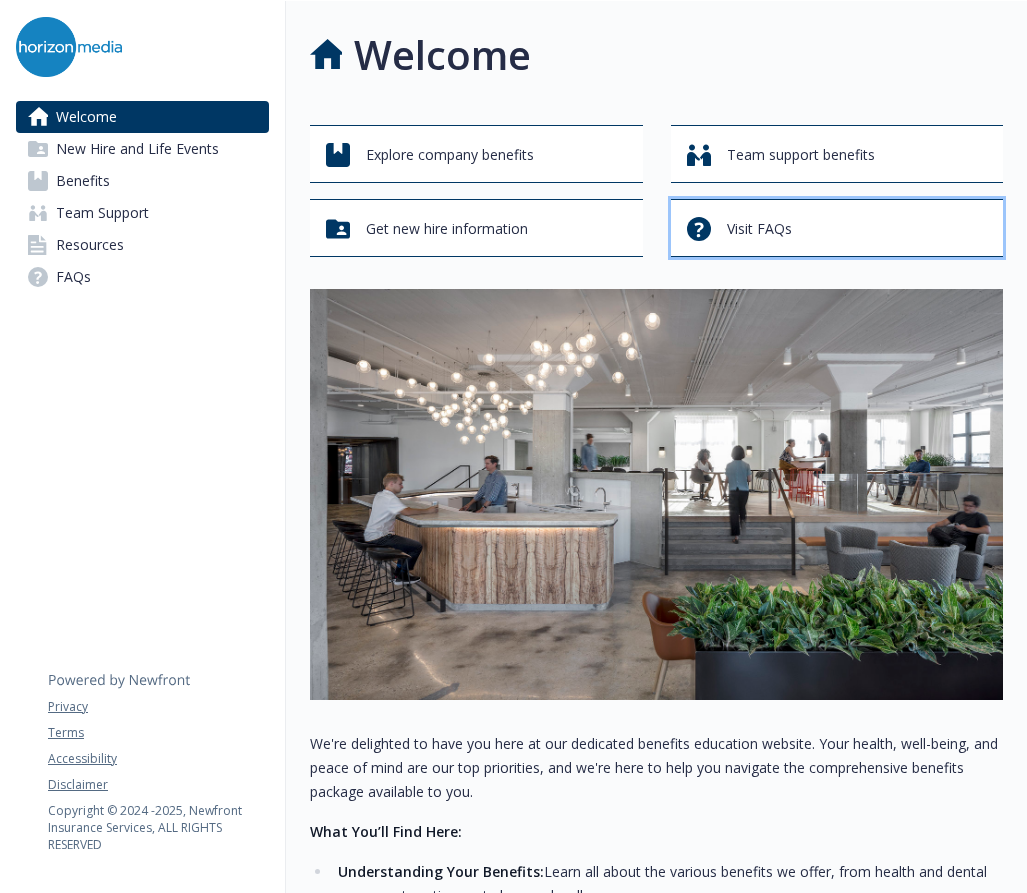 click on "Visit FAQs" at bounding box center (840, 229) 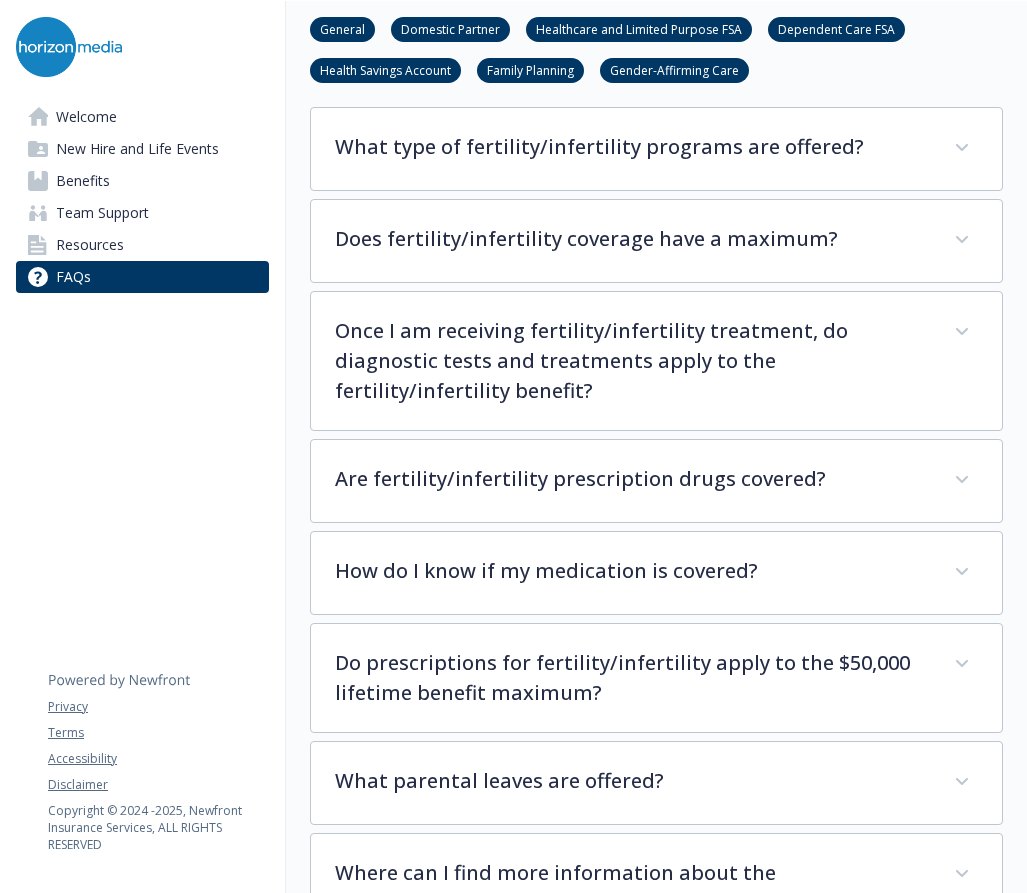 scroll, scrollTop: 5339, scrollLeft: 15, axis: both 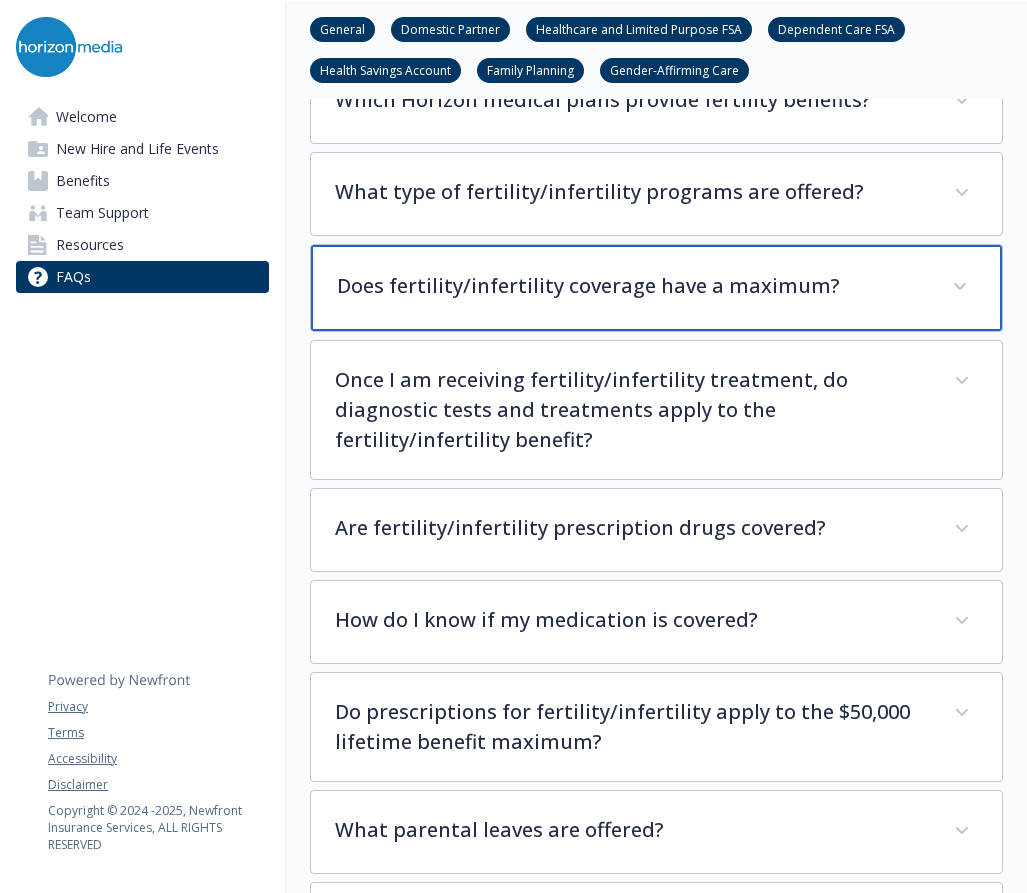 click on "Does fertility/infertility coverage have a maximum?" at bounding box center [656, 288] 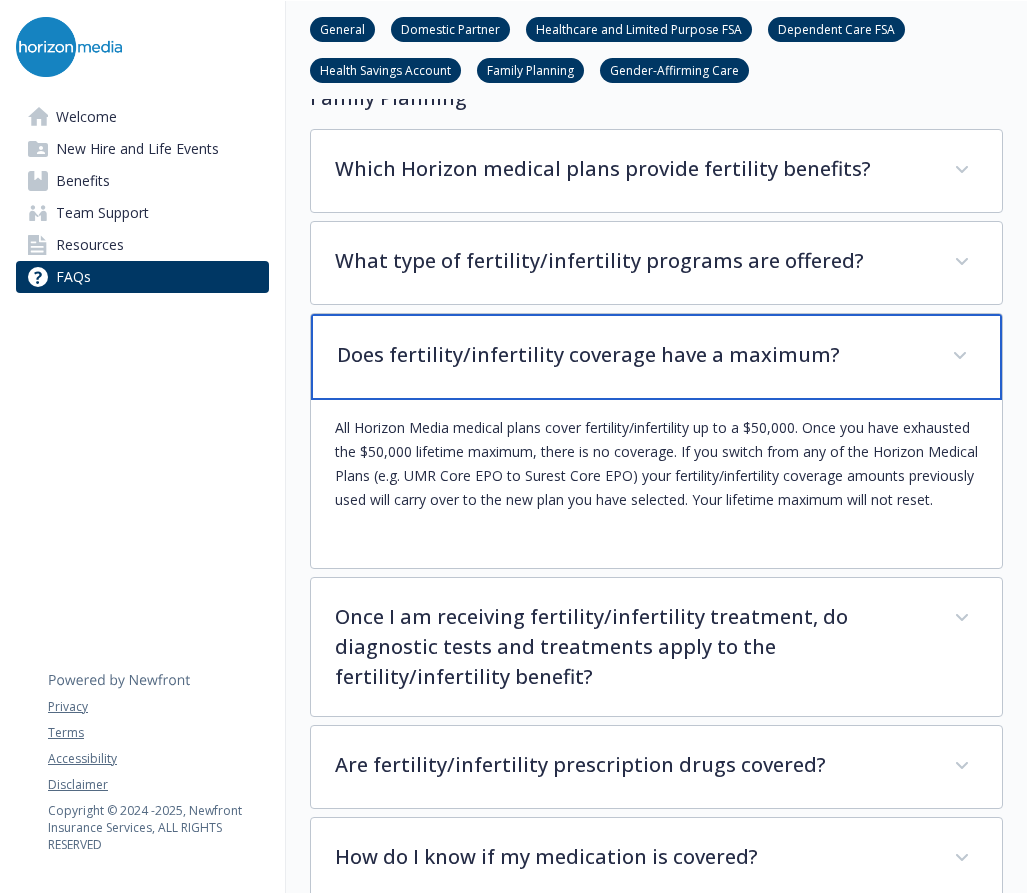 scroll, scrollTop: 5239, scrollLeft: 15, axis: both 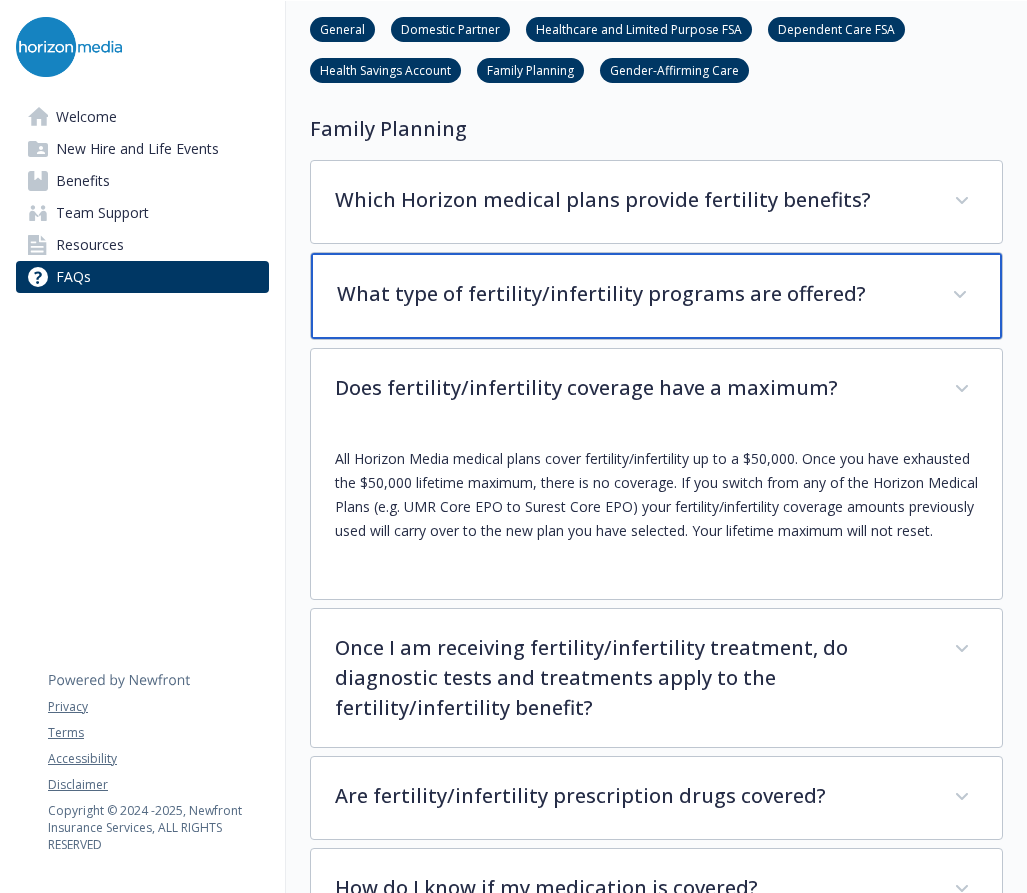 click on "What type of fertility/infertility programs are offered?" at bounding box center [632, 294] 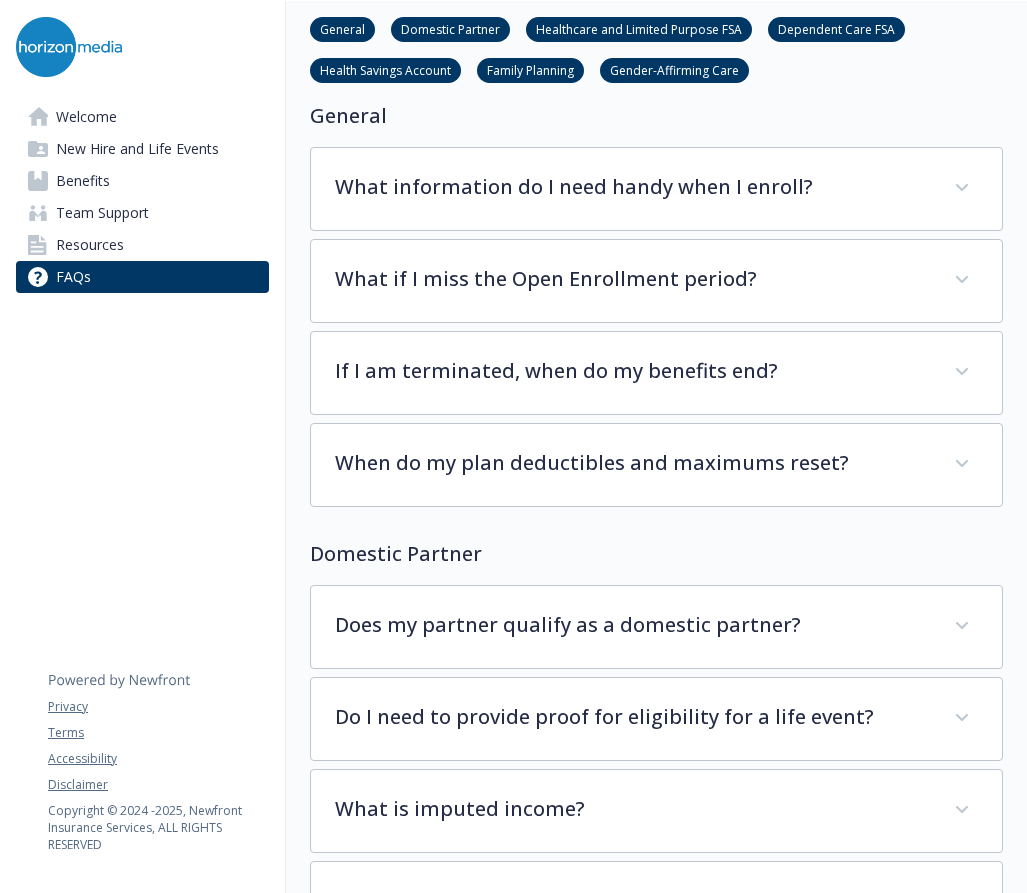 scroll, scrollTop: 0, scrollLeft: 15, axis: horizontal 